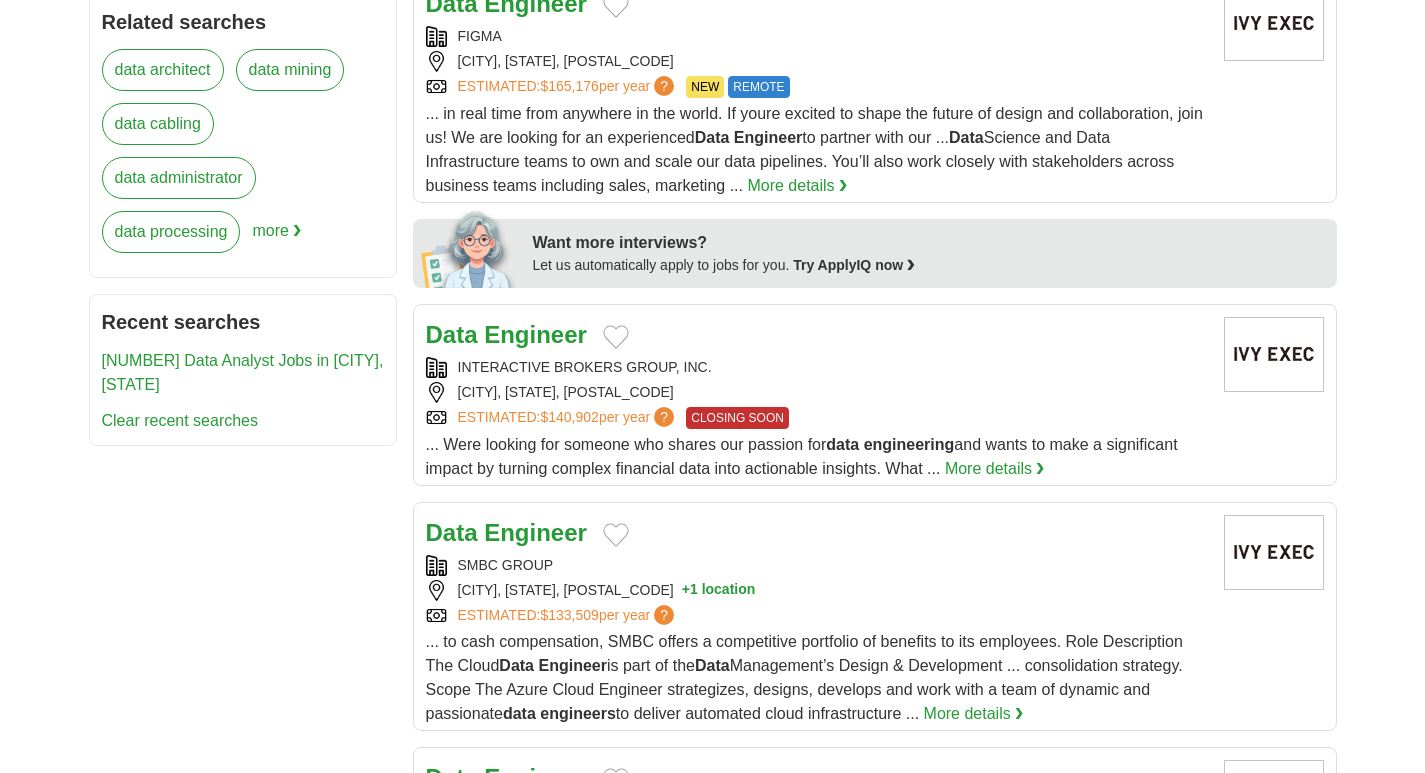 scroll, scrollTop: 800, scrollLeft: 0, axis: vertical 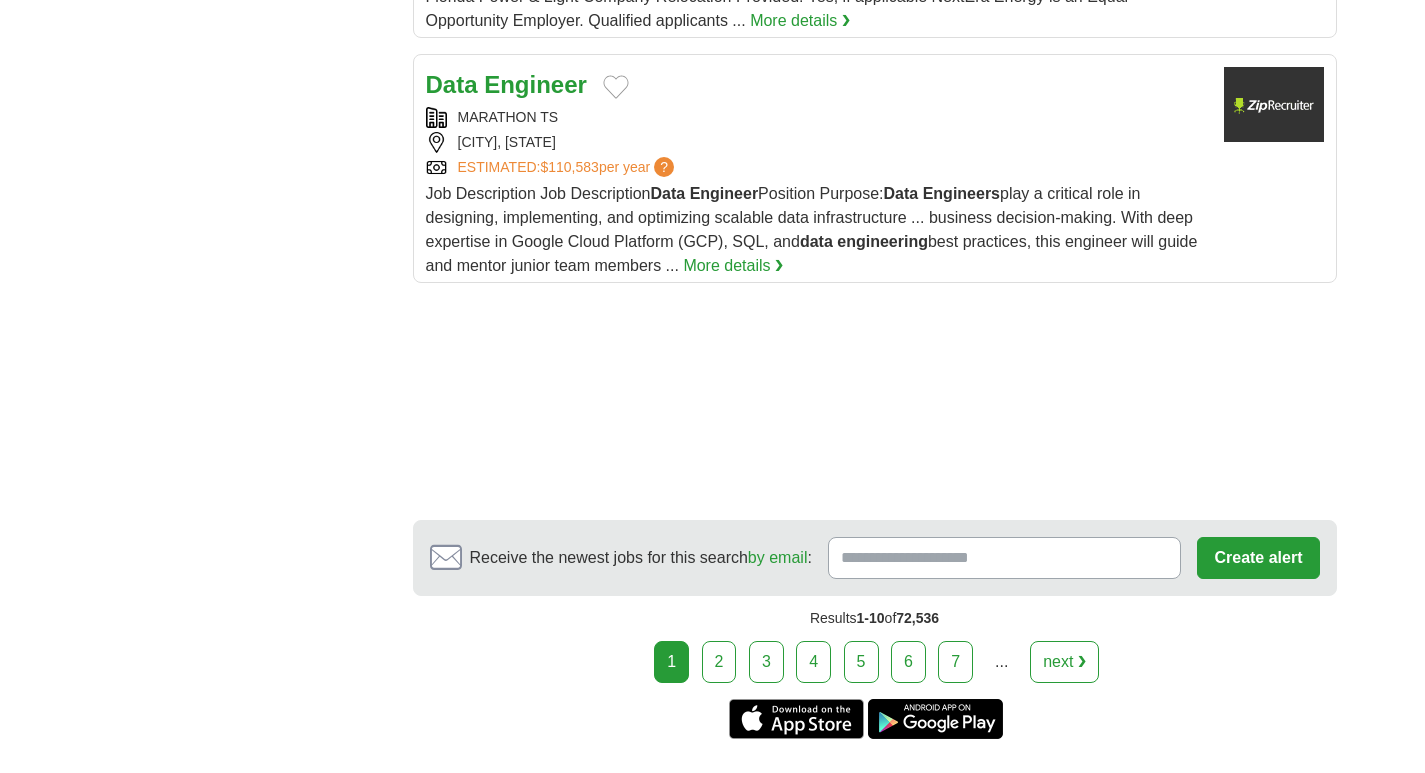 click on "2" at bounding box center [719, 662] 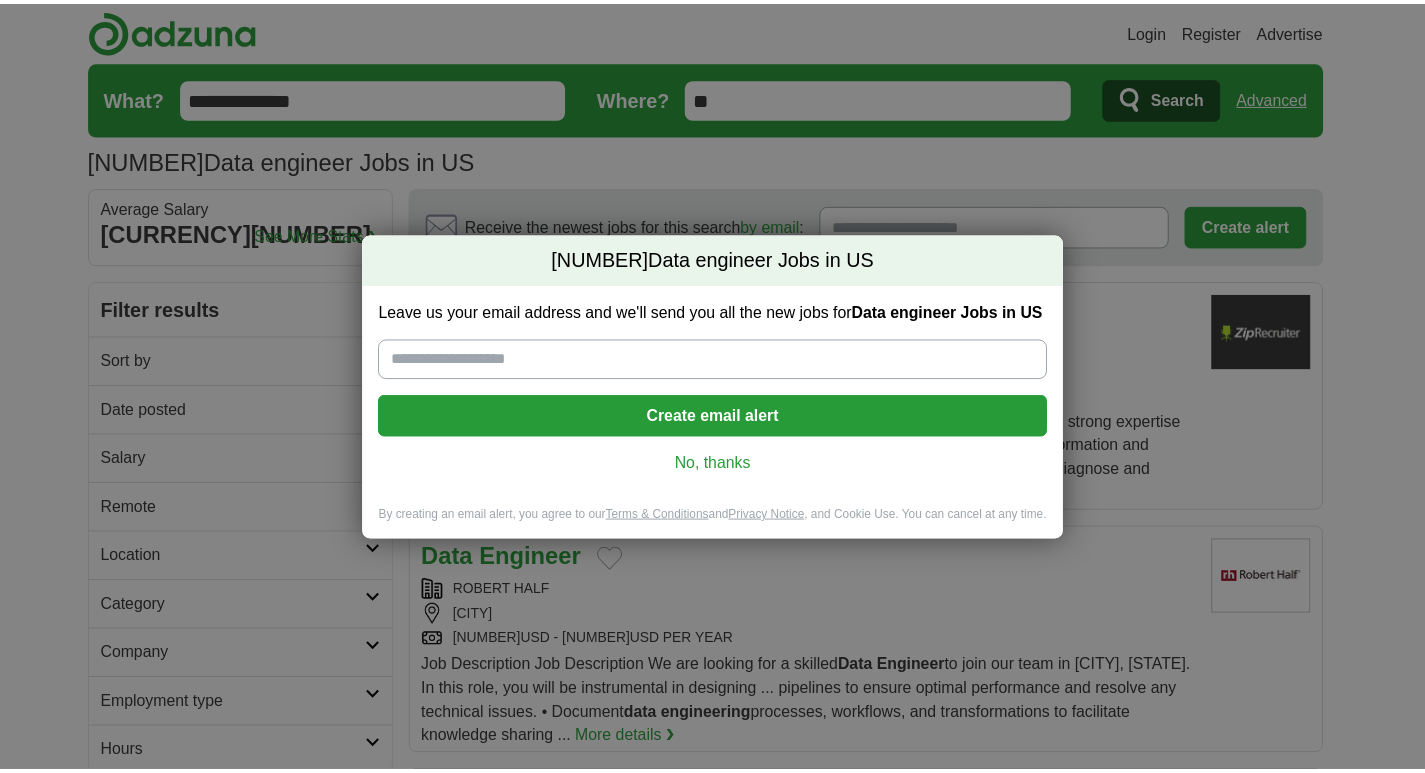scroll, scrollTop: 0, scrollLeft: 0, axis: both 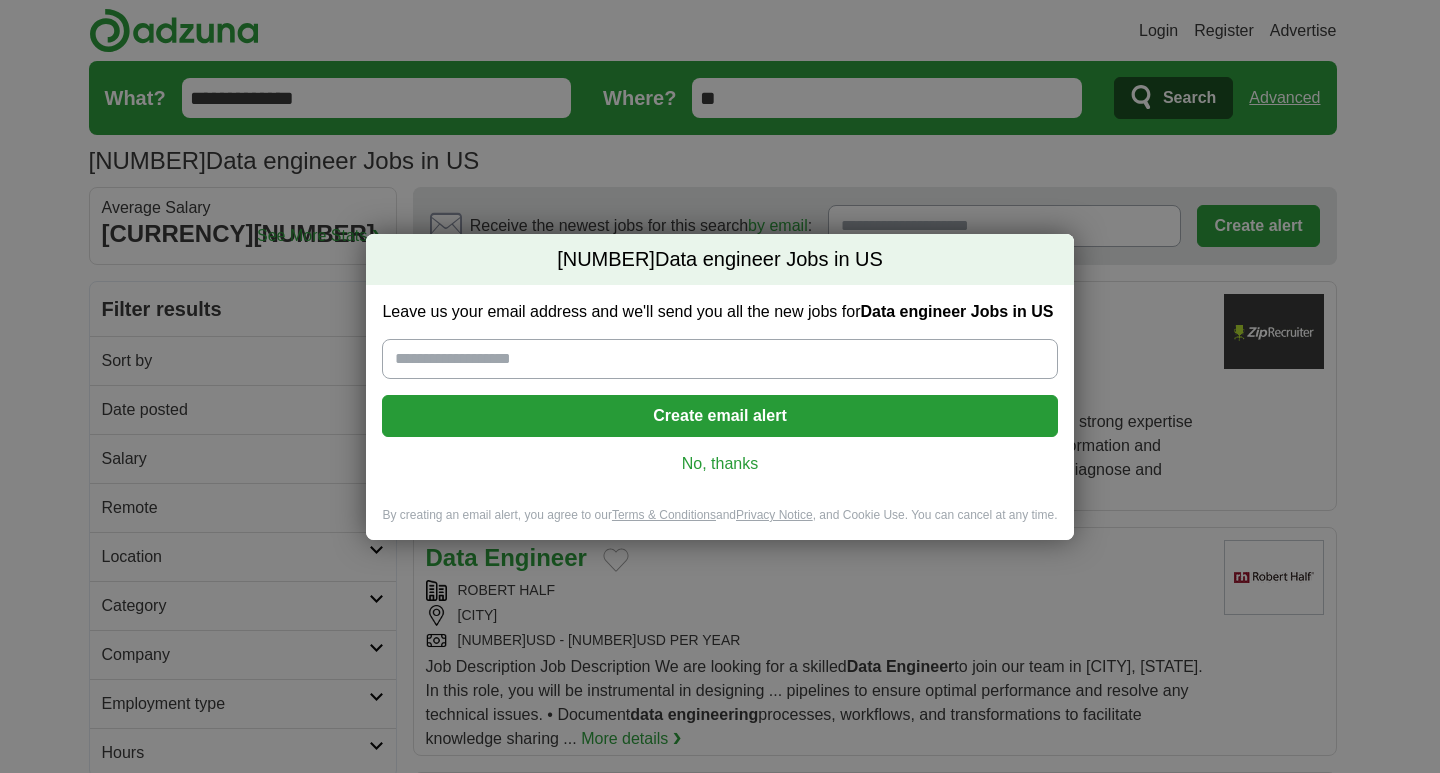 click on "No, thanks" at bounding box center [719, 464] 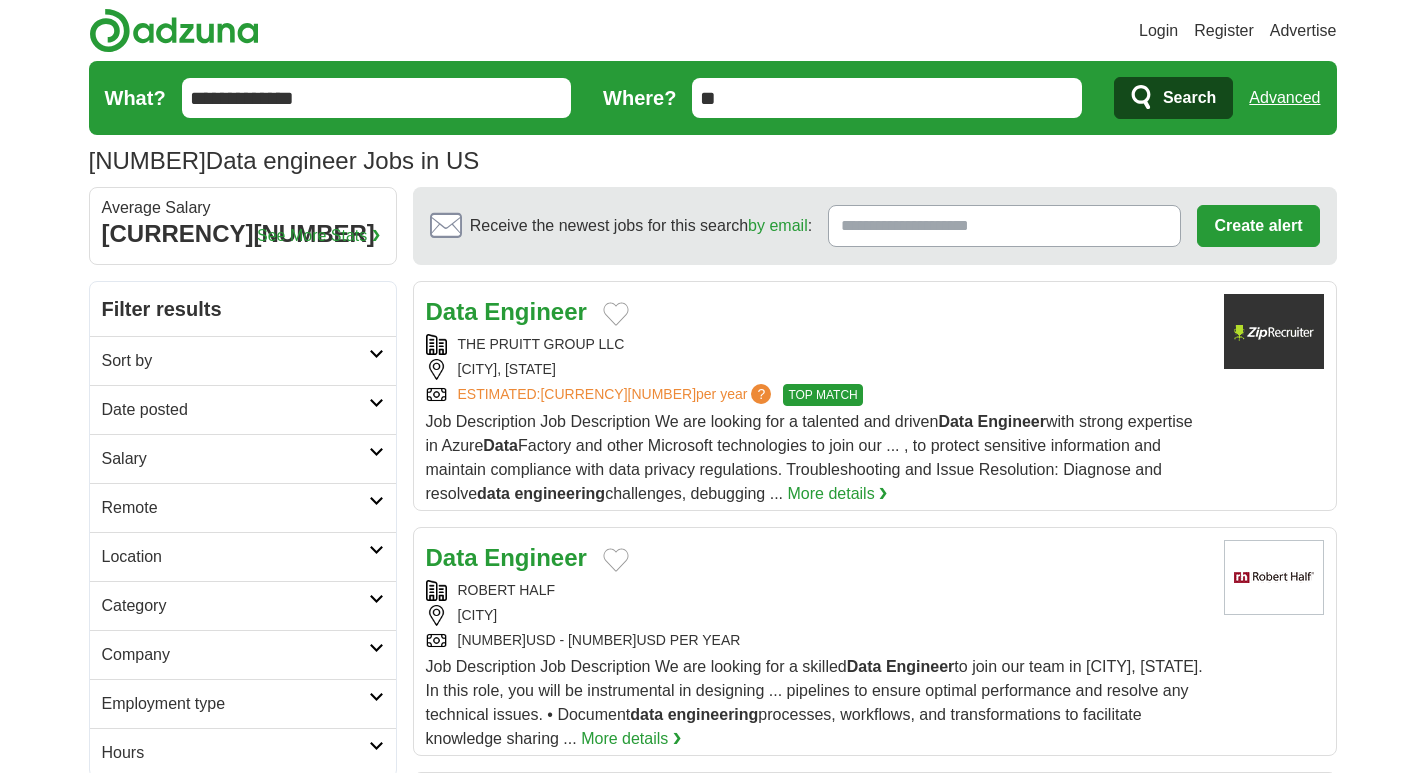 scroll, scrollTop: 0, scrollLeft: 0, axis: both 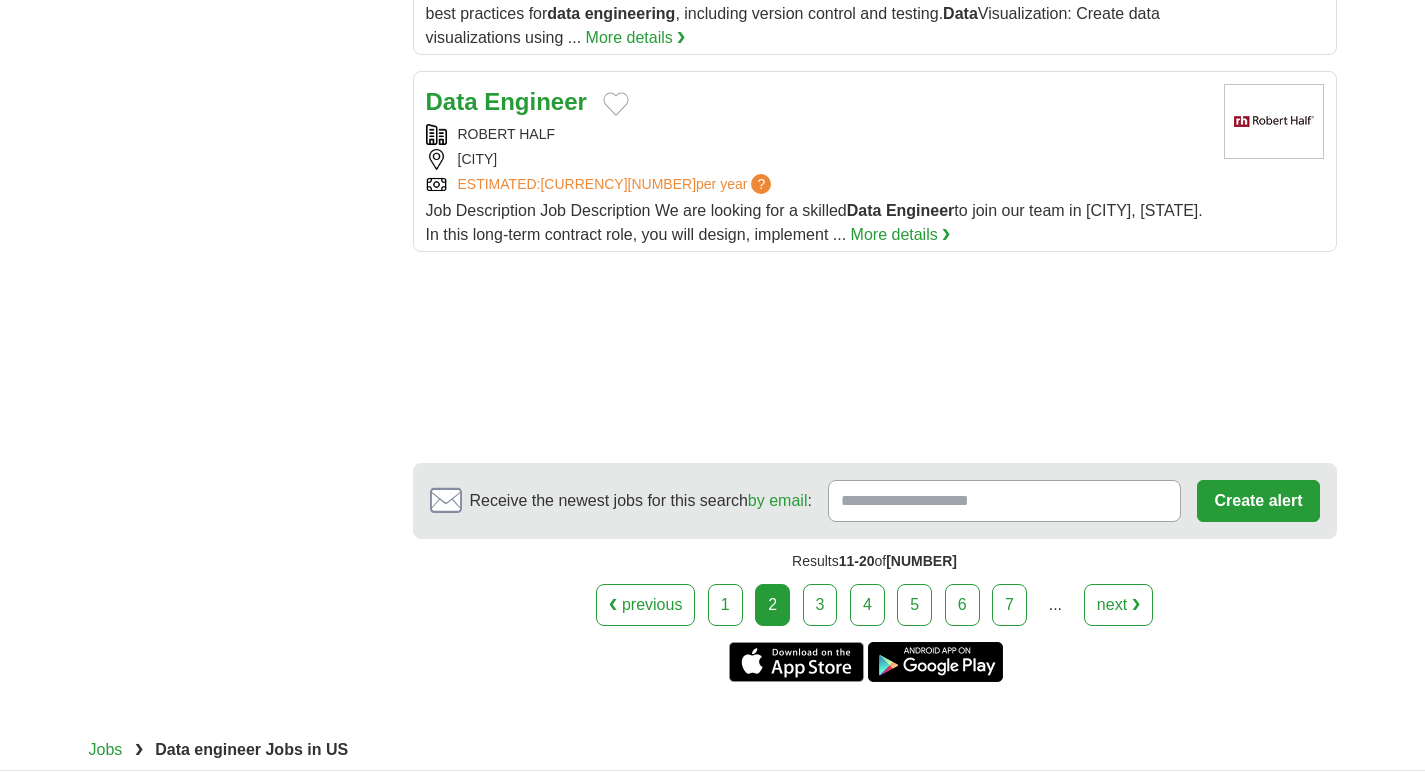 click on "3" at bounding box center [820, 605] 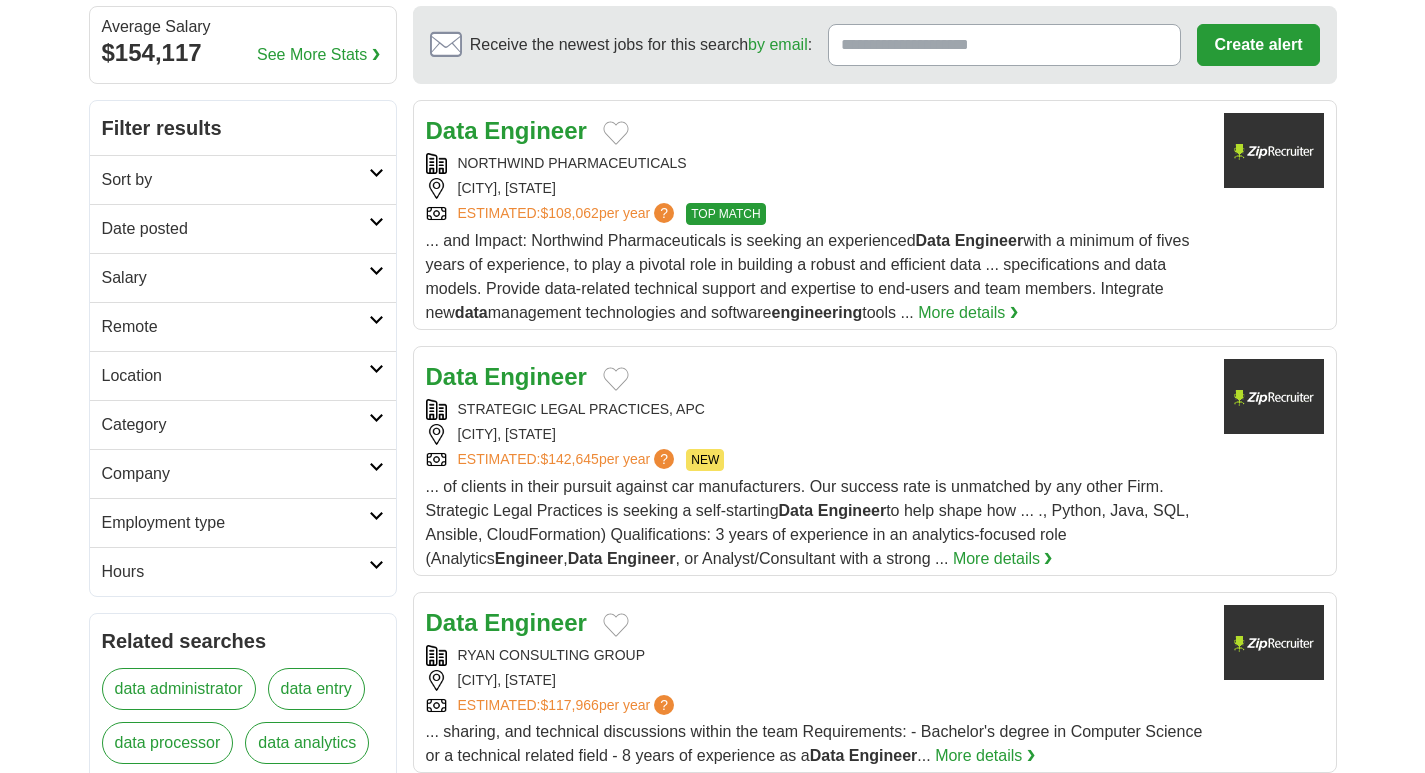 scroll, scrollTop: 200, scrollLeft: 0, axis: vertical 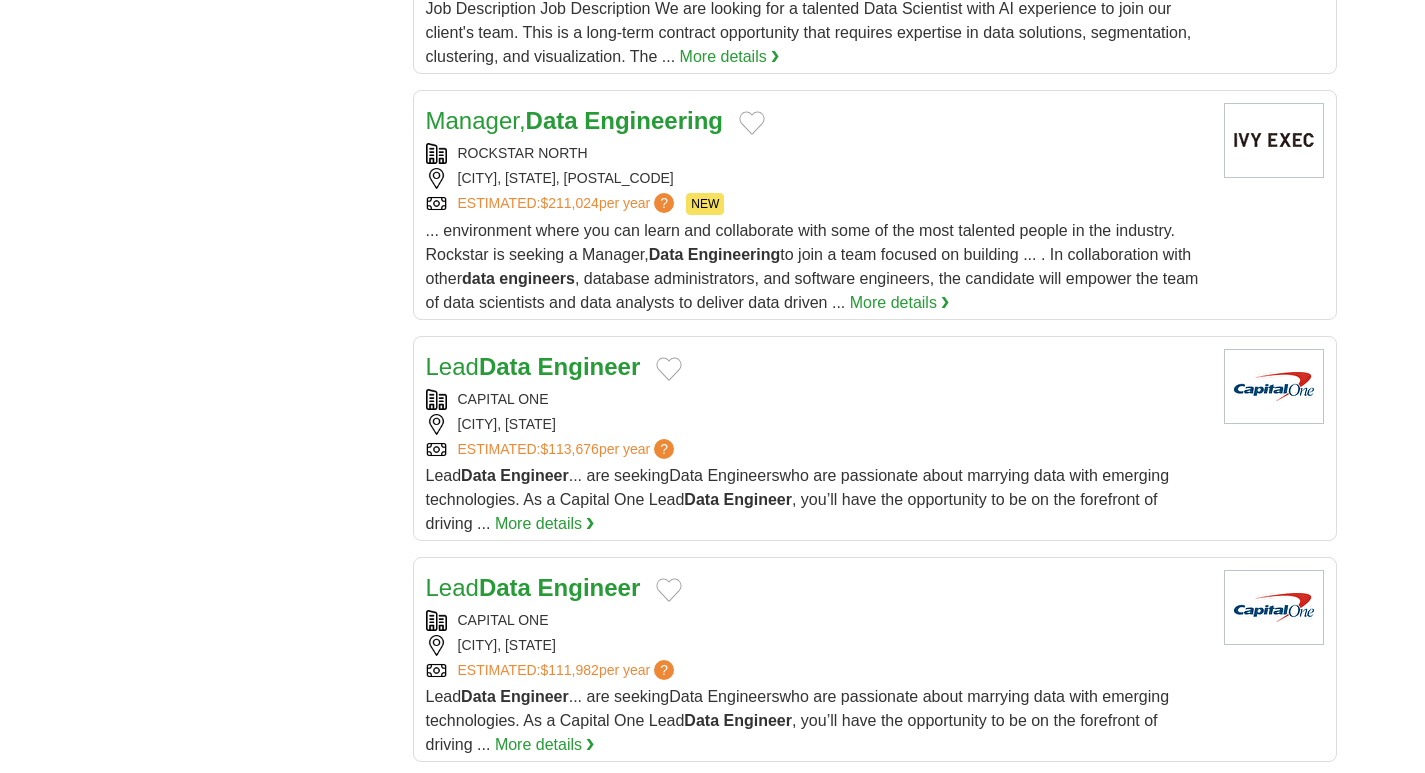 click on "Data" at bounding box center (505, 366) 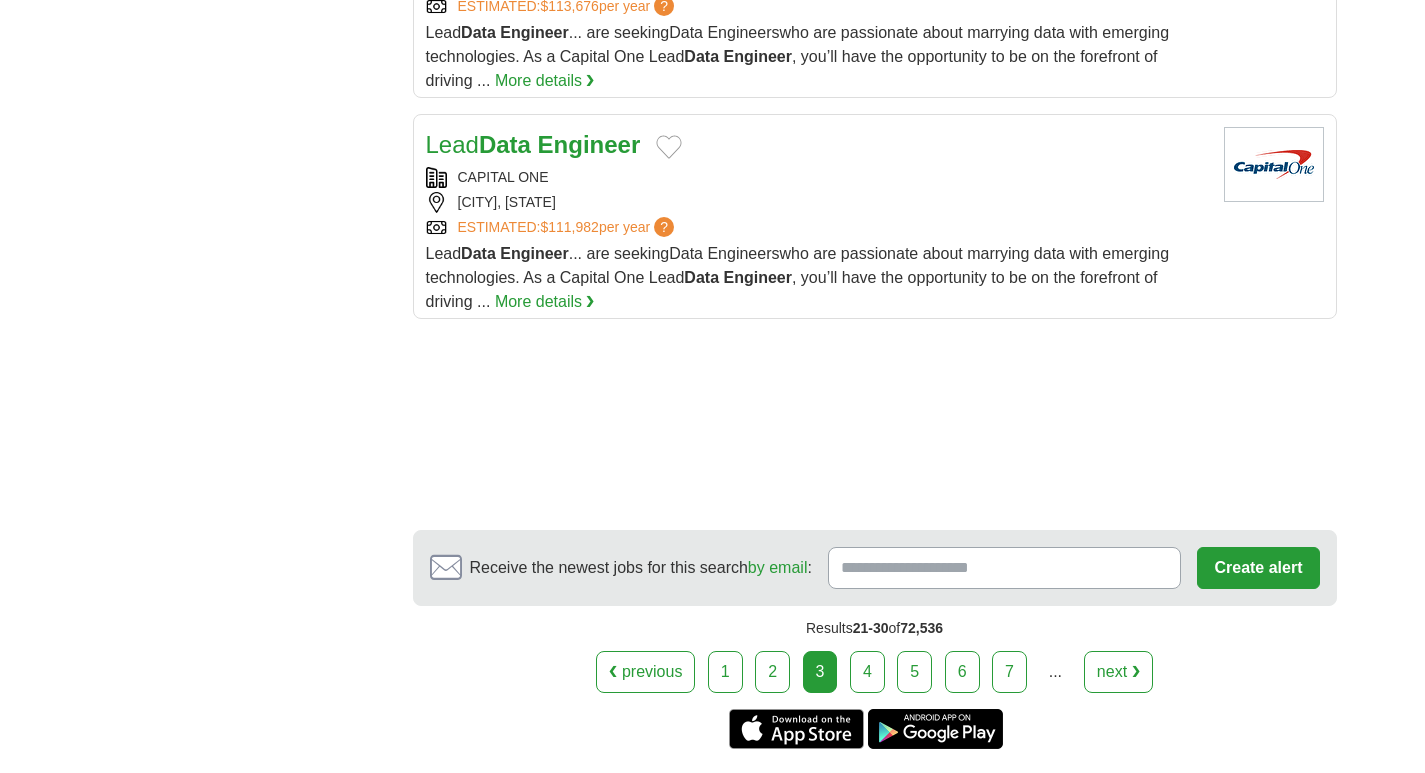 scroll, scrollTop: 2400, scrollLeft: 0, axis: vertical 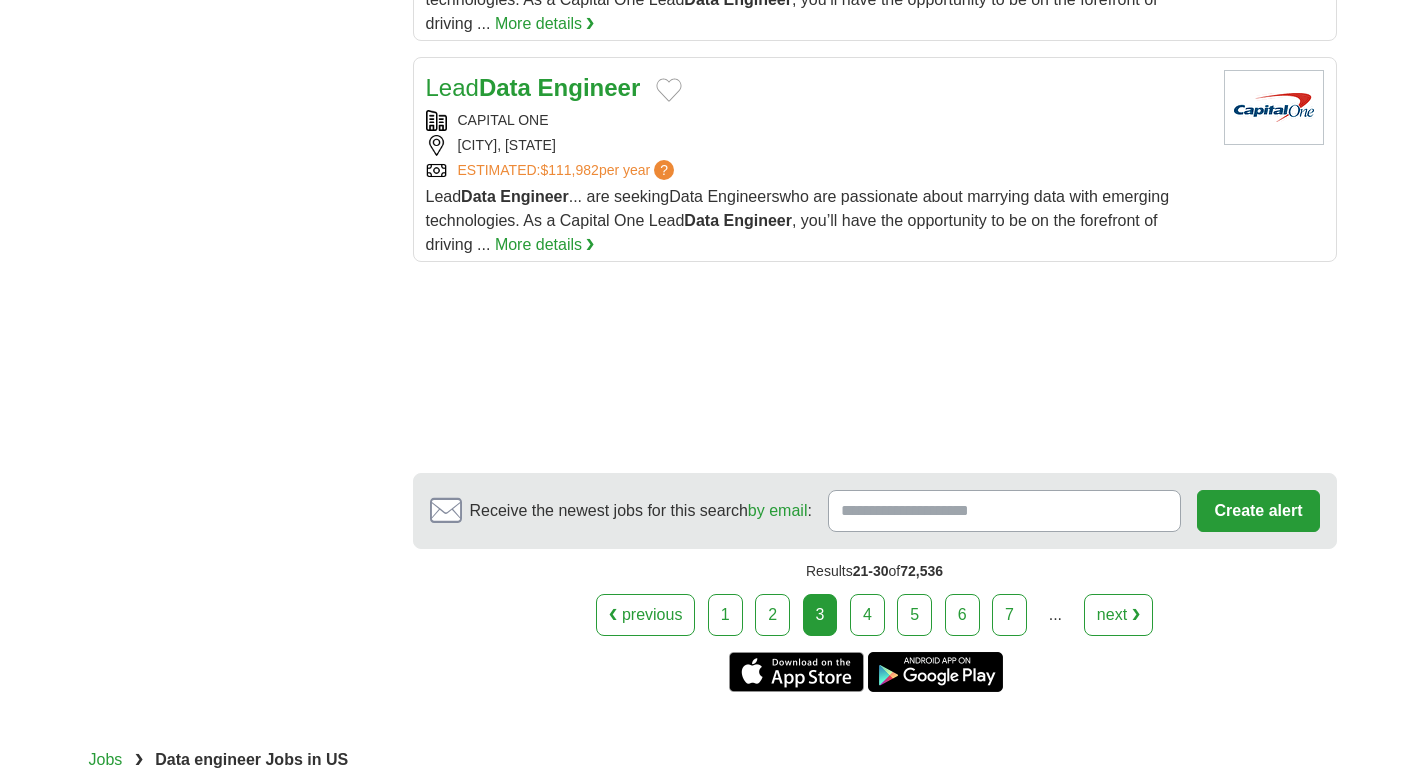 click on "4" at bounding box center (867, 615) 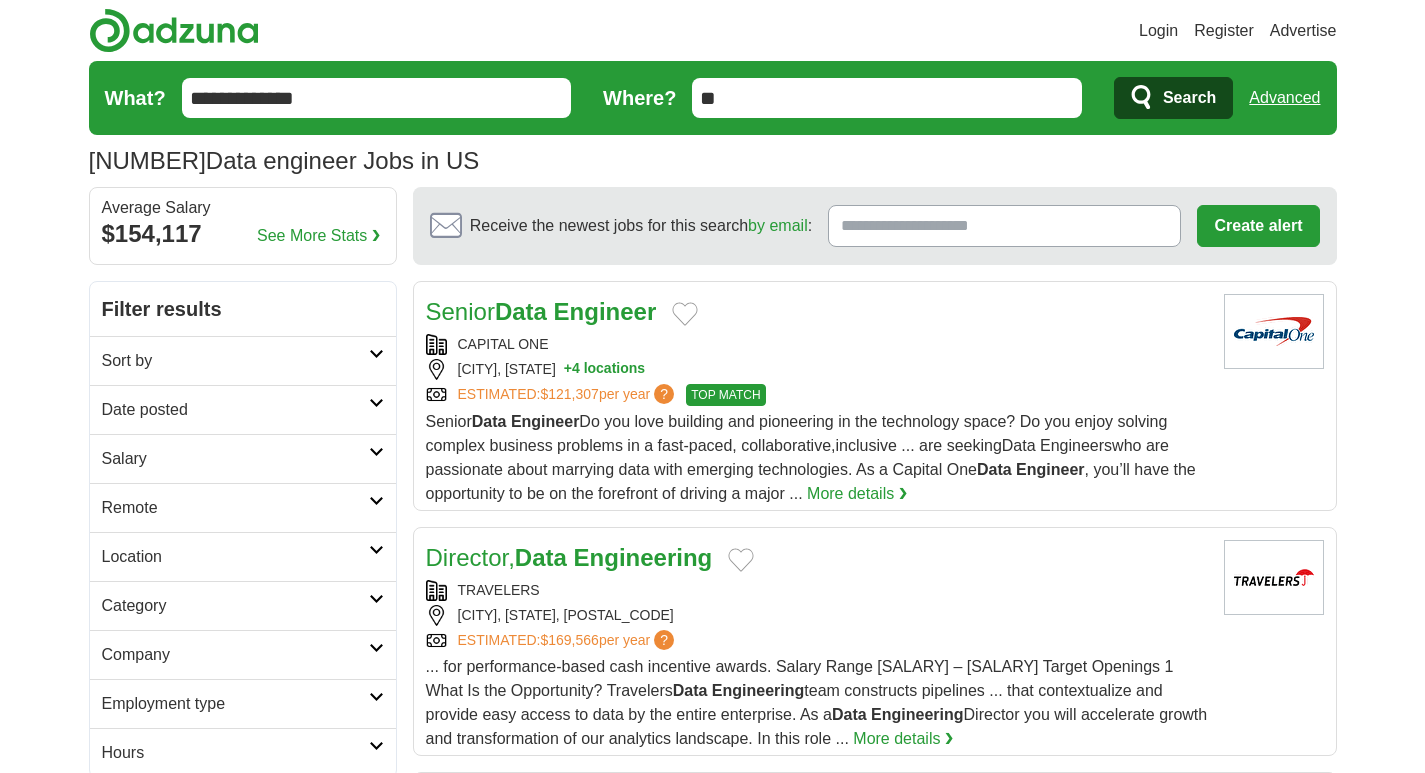 scroll, scrollTop: 0, scrollLeft: 0, axis: both 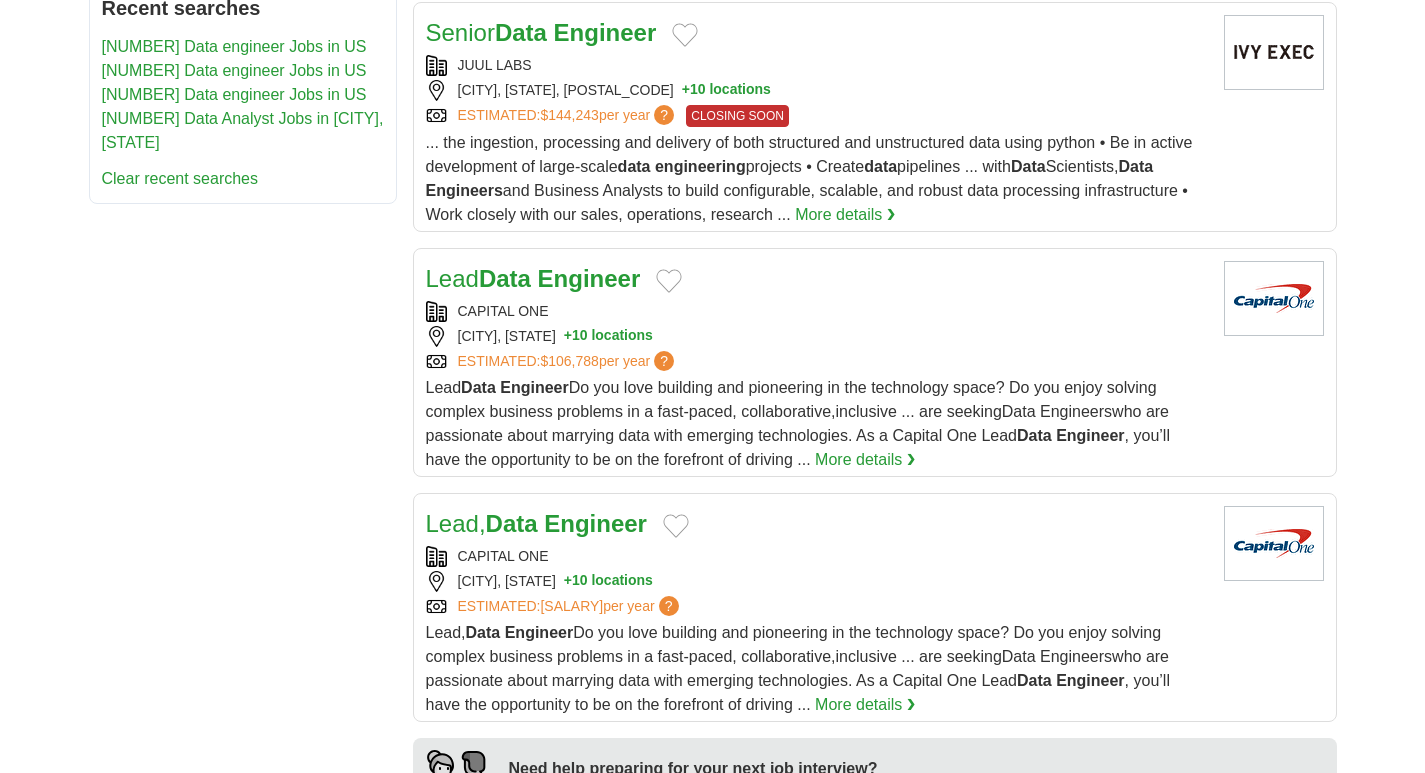 click on "Data" at bounding box center [505, 278] 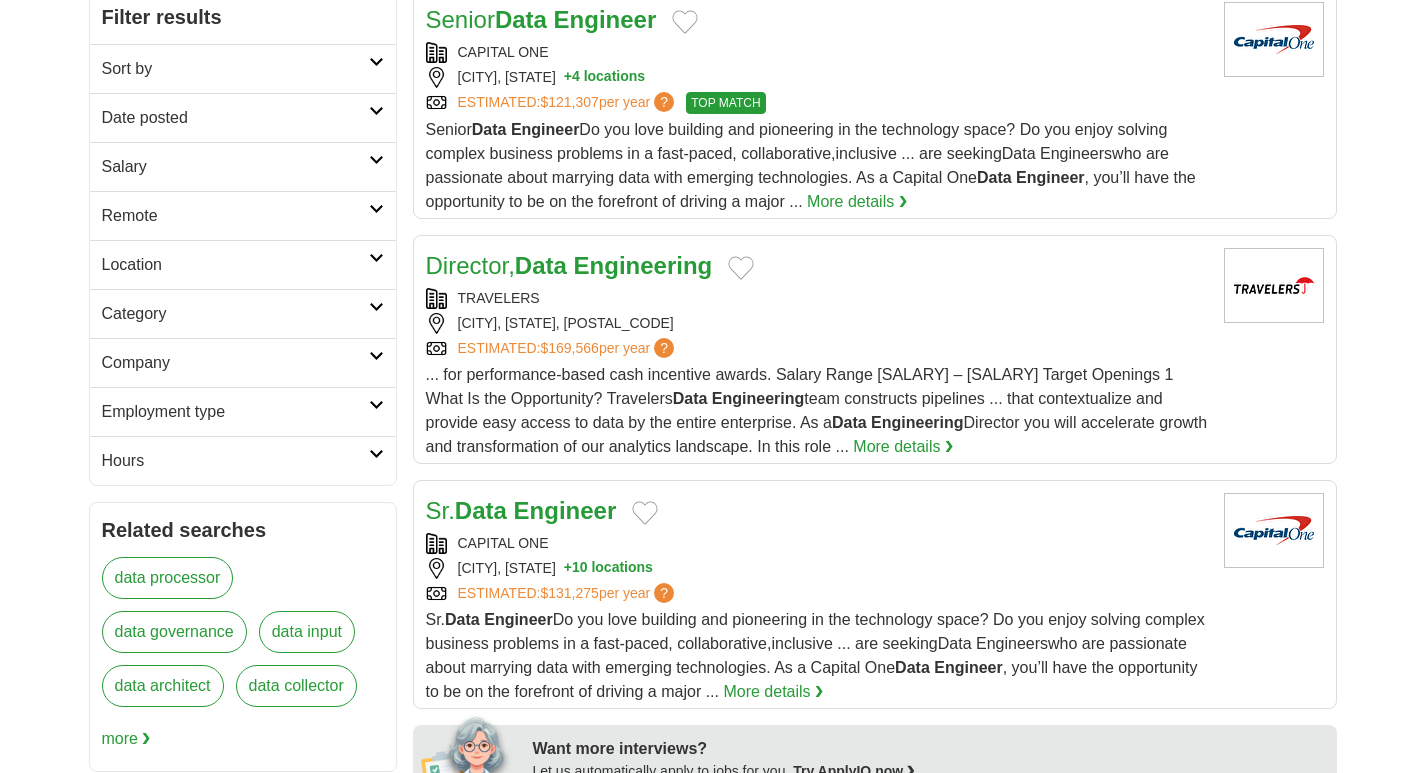 scroll, scrollTop: 0, scrollLeft: 0, axis: both 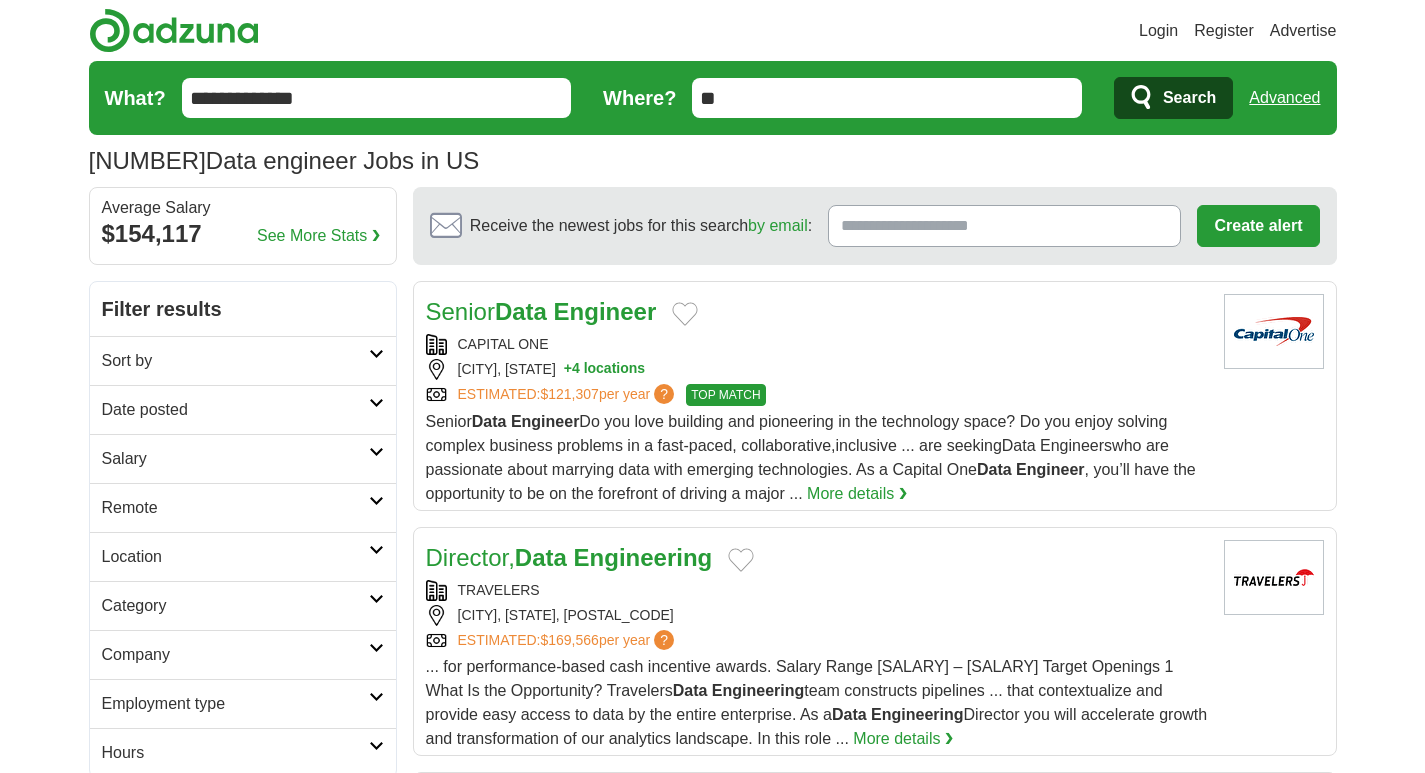 click on "**********" at bounding box center [377, 98] 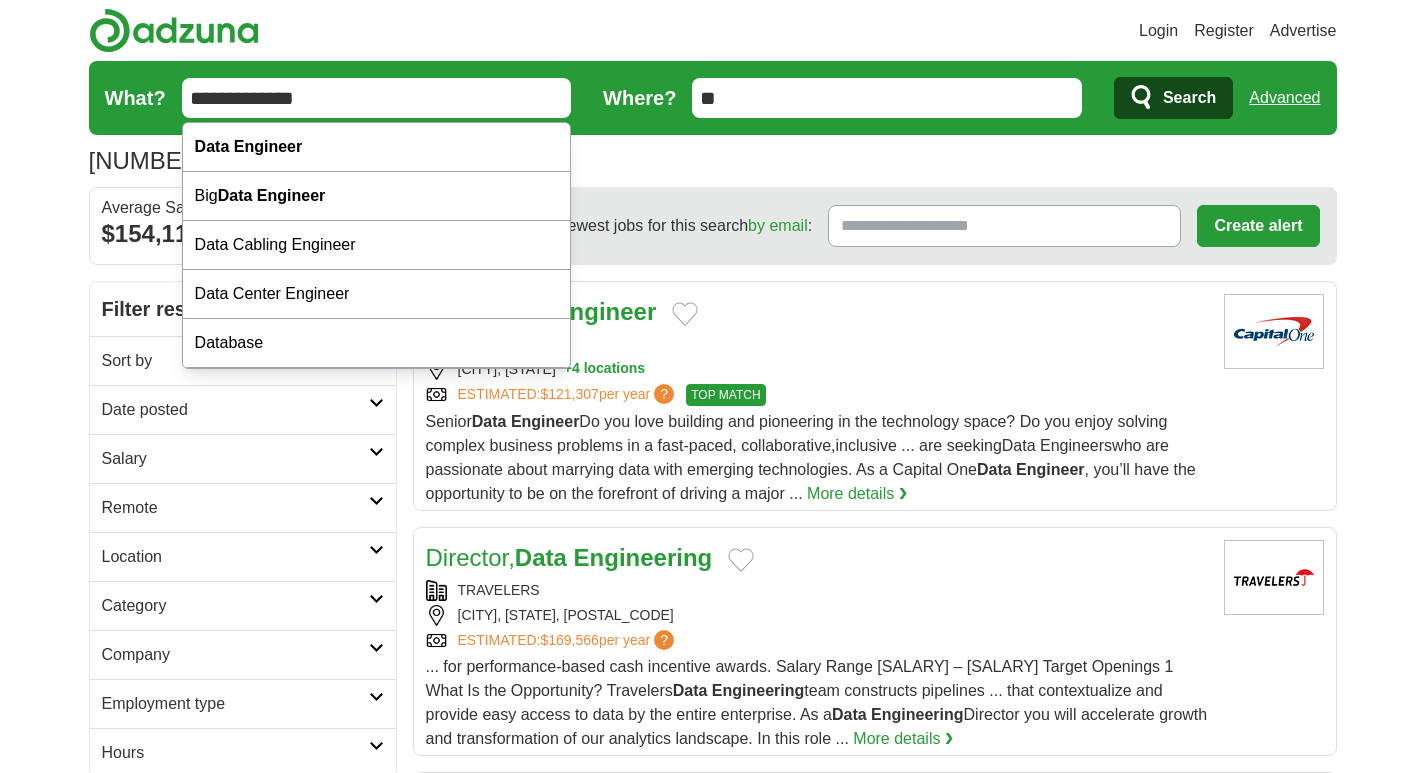 click on "**********" at bounding box center [377, 98] 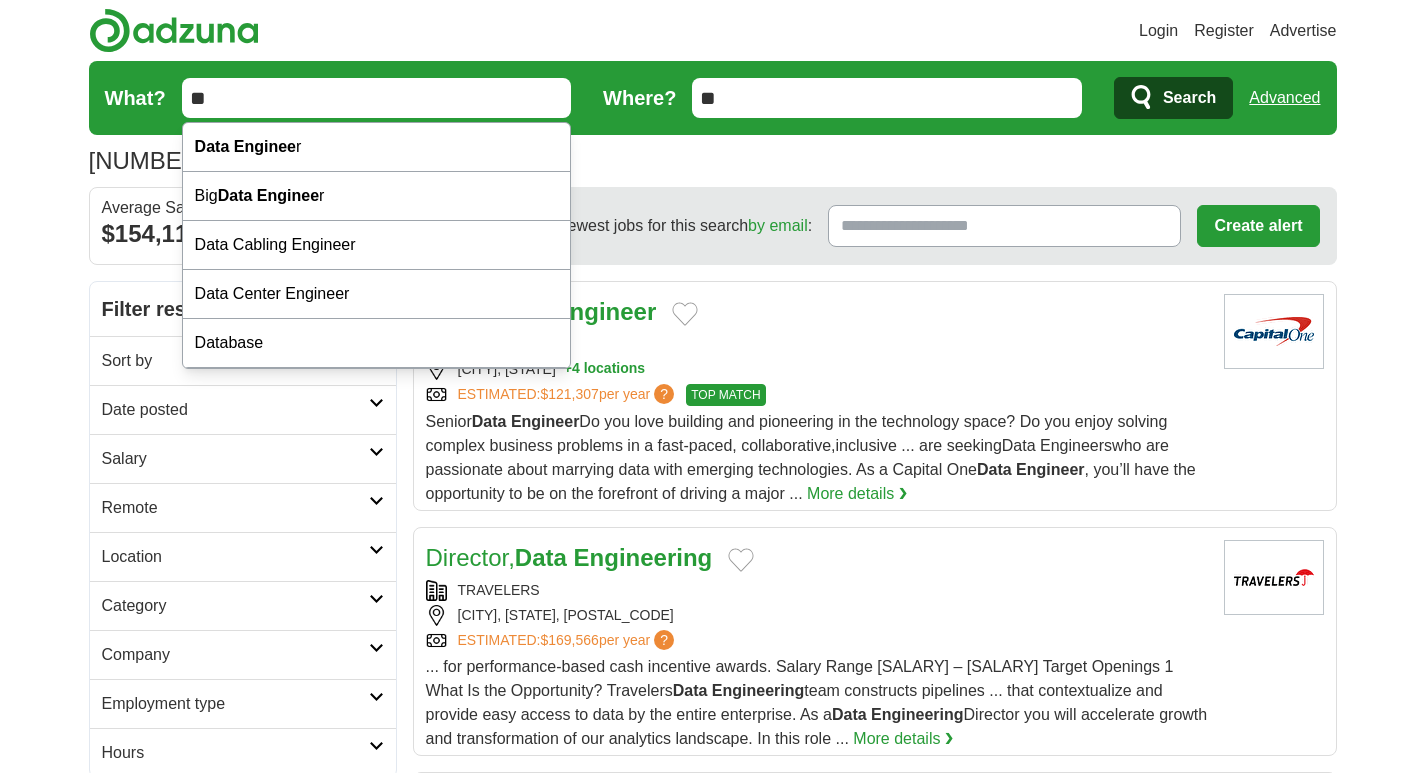 type on "*" 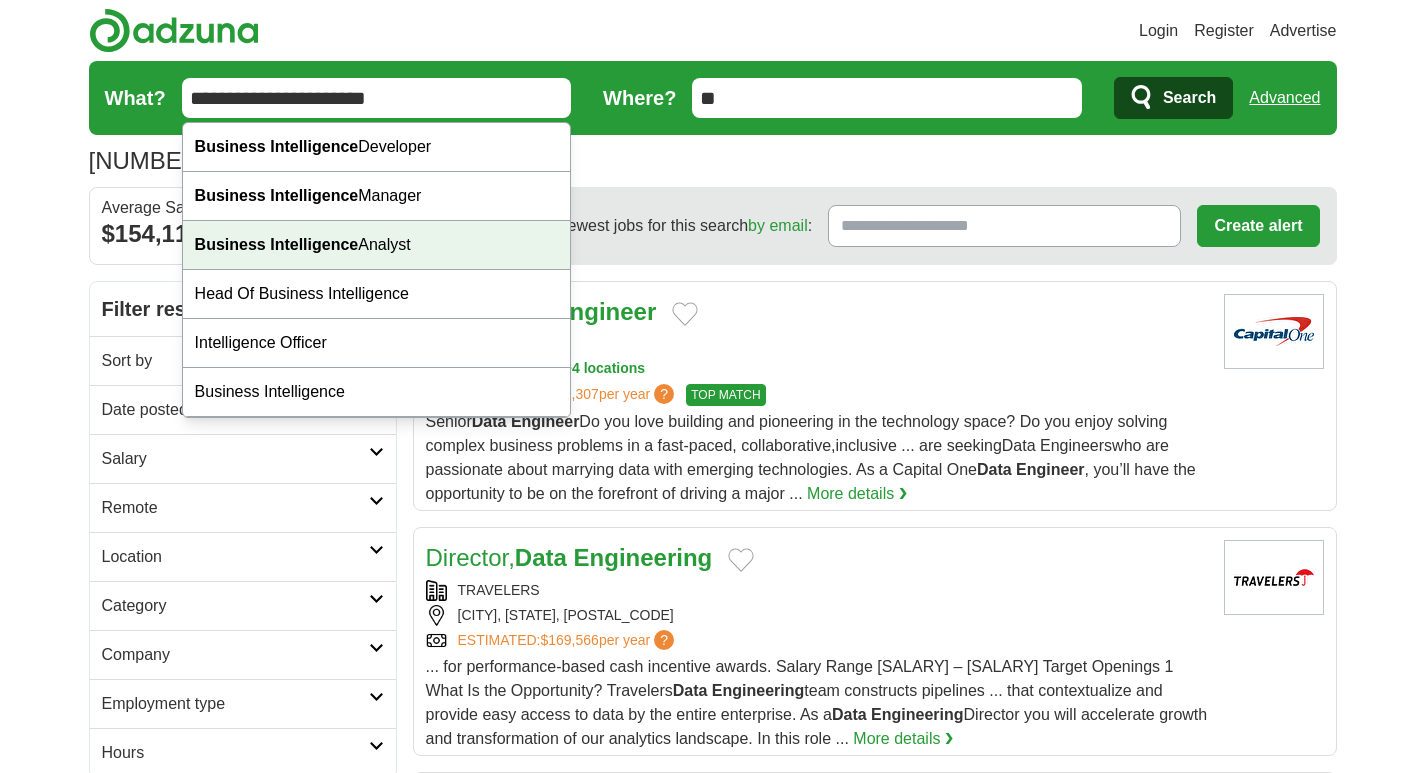 click on "Business Intelligence" at bounding box center [277, 244] 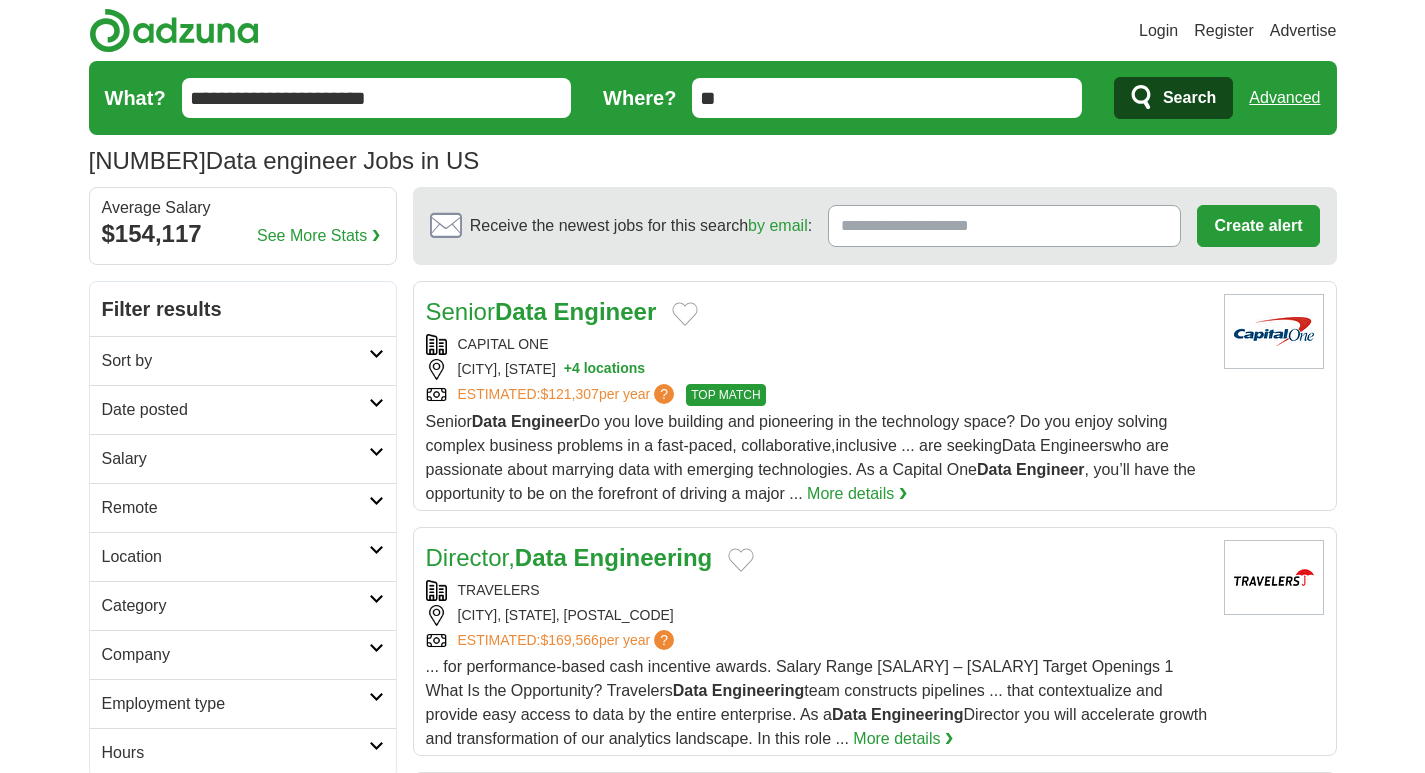 type on "**********" 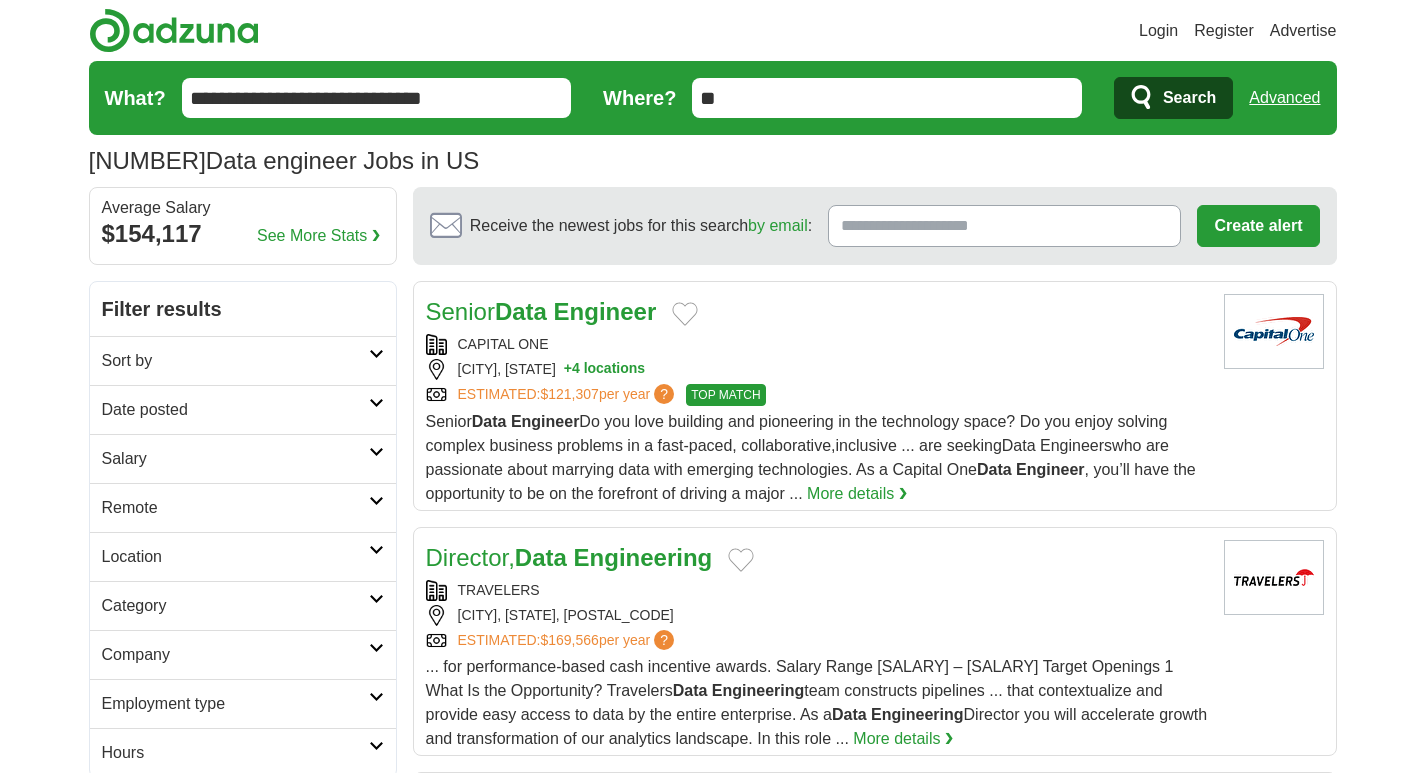 click on "Search" at bounding box center (1189, 98) 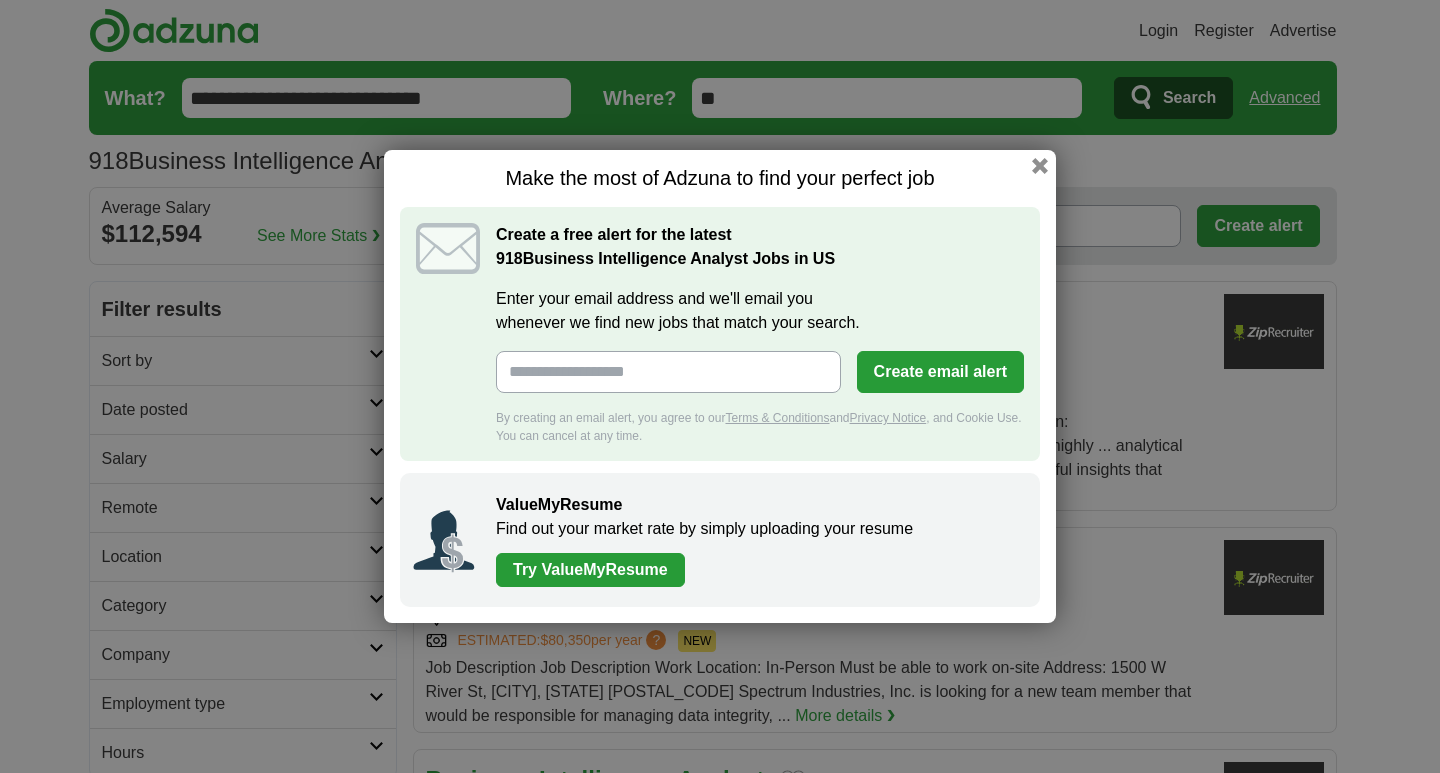 scroll, scrollTop: 0, scrollLeft: 0, axis: both 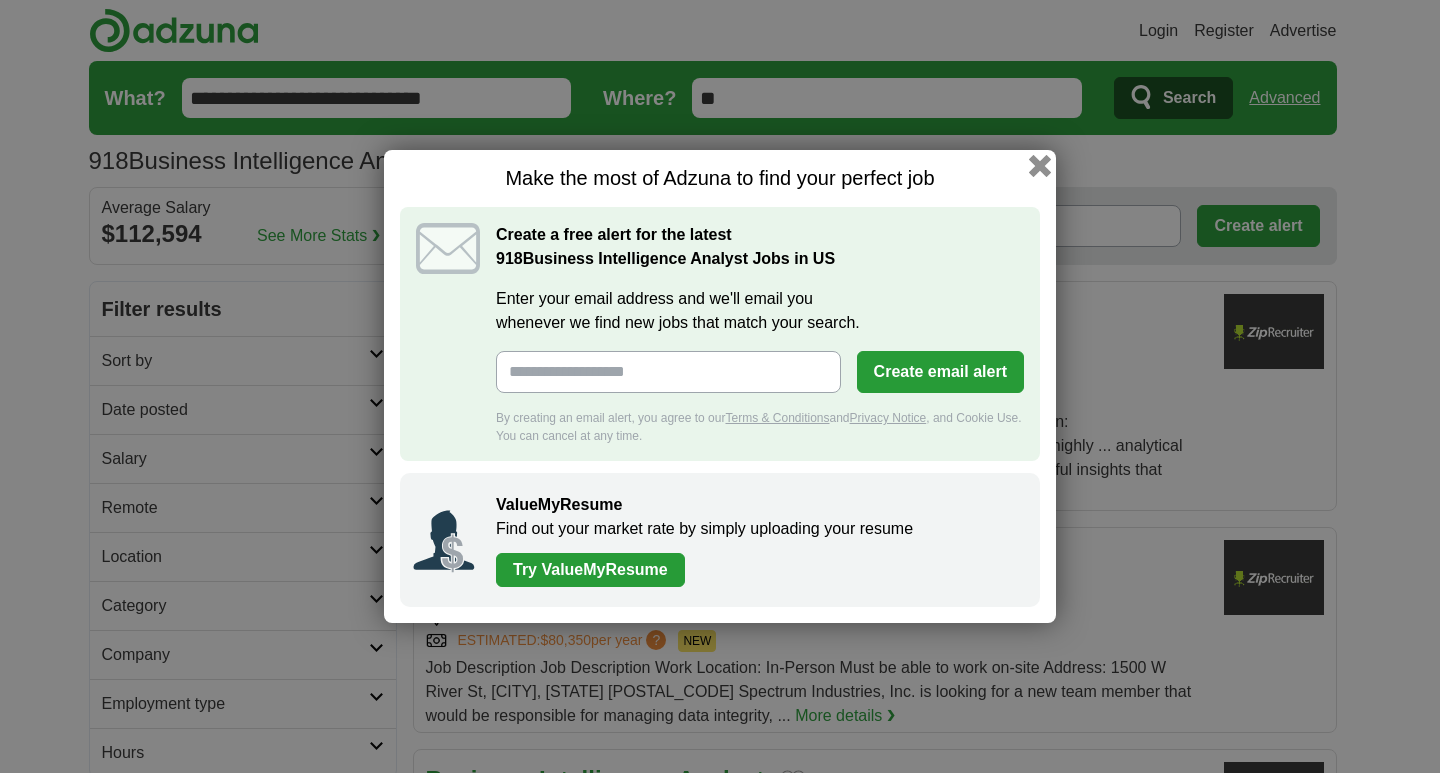 click at bounding box center (1040, 166) 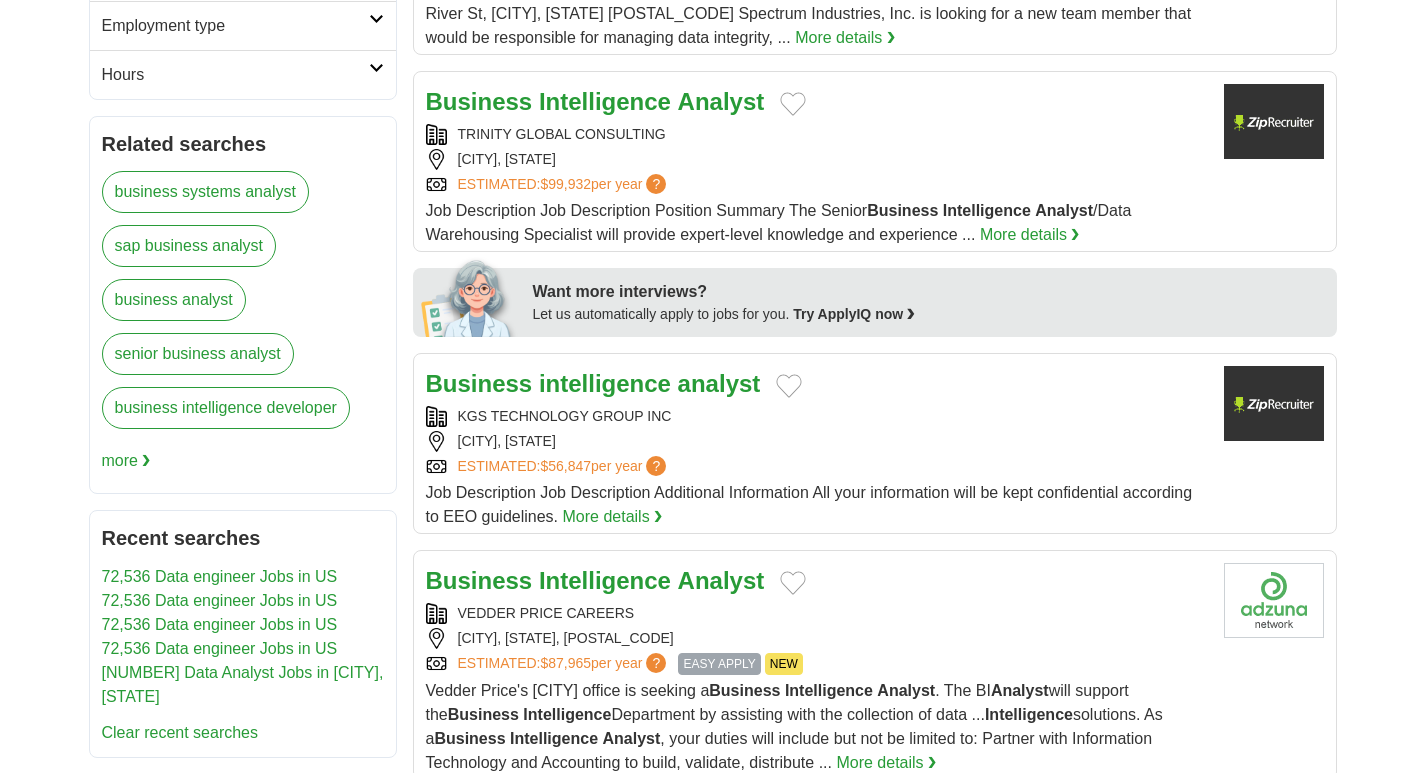 scroll, scrollTop: 700, scrollLeft: 0, axis: vertical 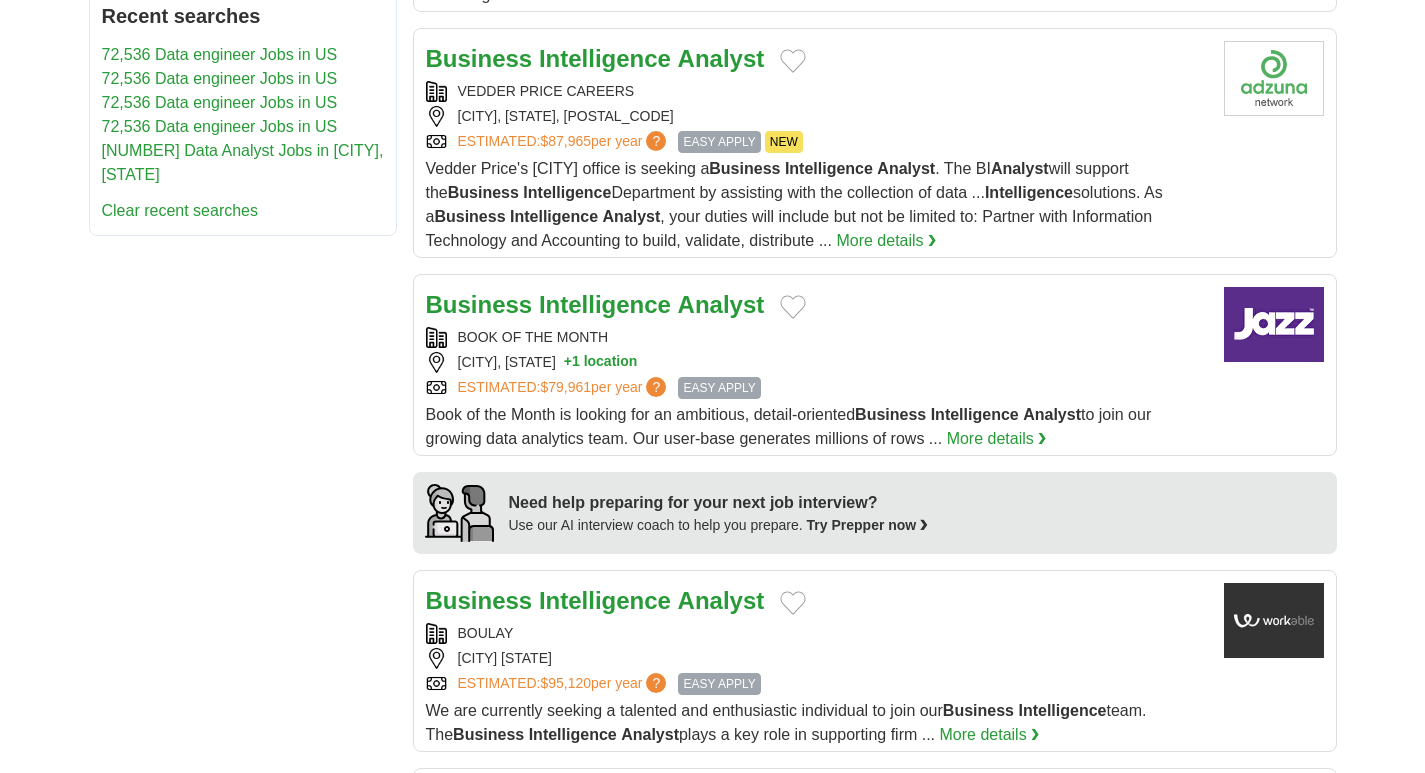 click on "Book of the Month is looking for an ambitious, detail-oriented  Business   Intelligence   Analyst  to join our growing data analytics team. Our user-base generates millions of rows ..." at bounding box center (789, 426) 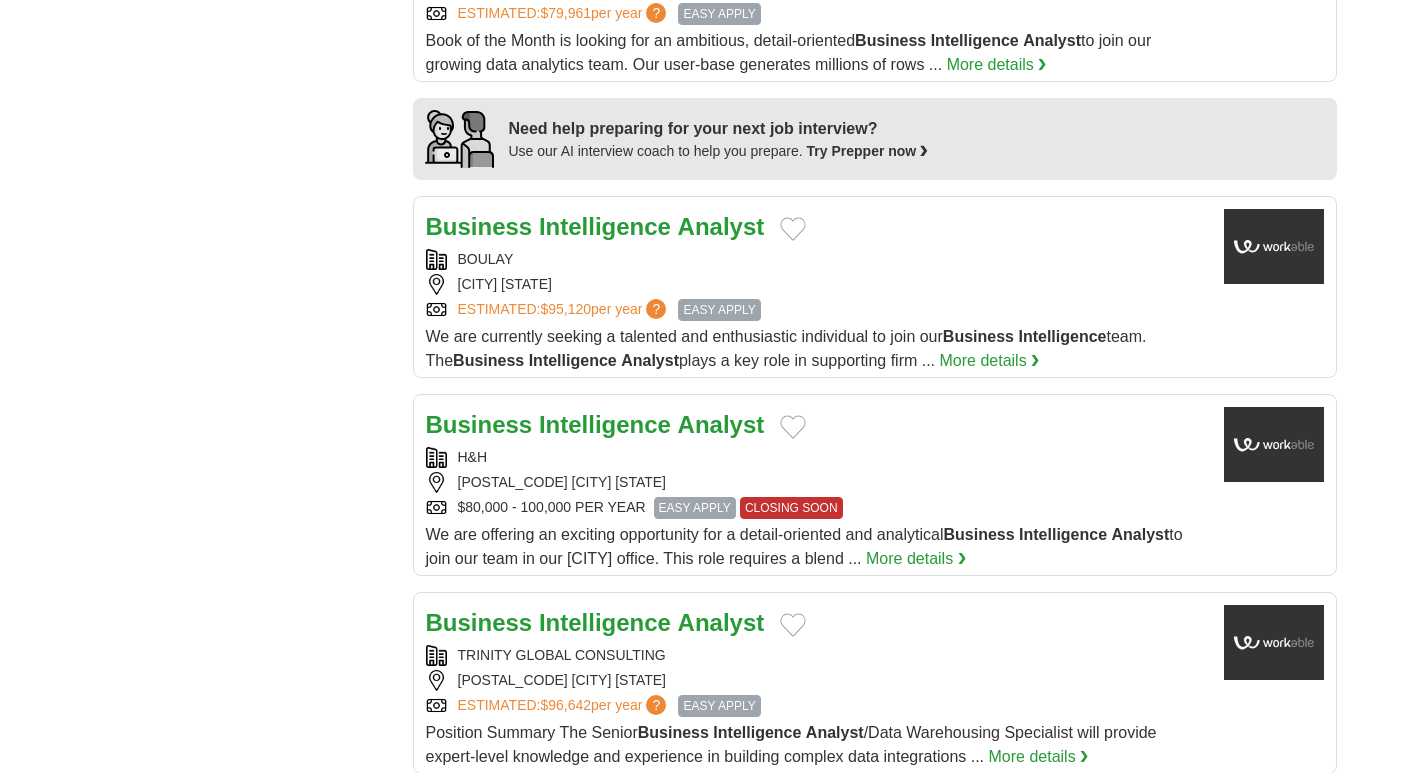 scroll, scrollTop: 1600, scrollLeft: 0, axis: vertical 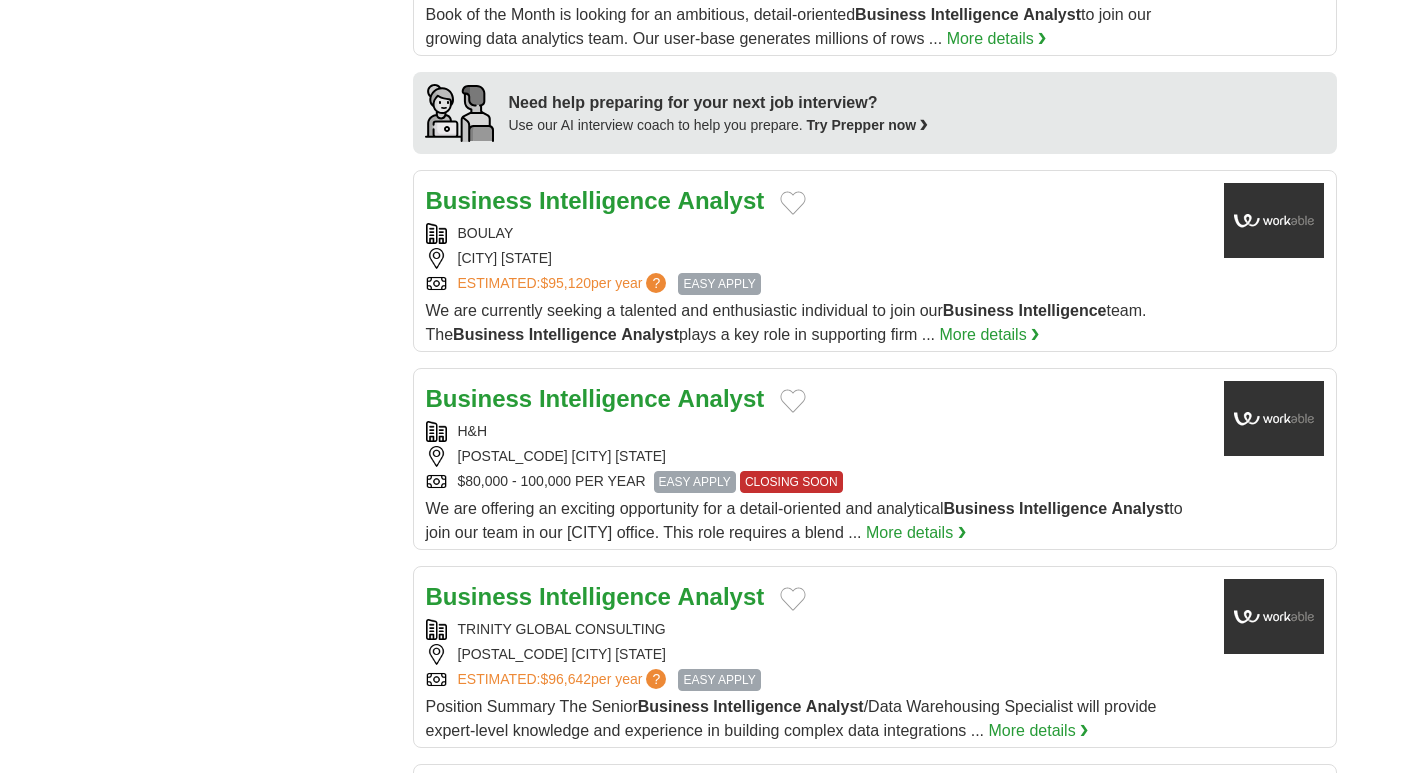 click on "We are offering an exciting opportunity for a detail-oriented and analytical  Business   Intelligence   Analyst  to join our team in our New York City office. This role requires a blend ..." at bounding box center [804, 520] 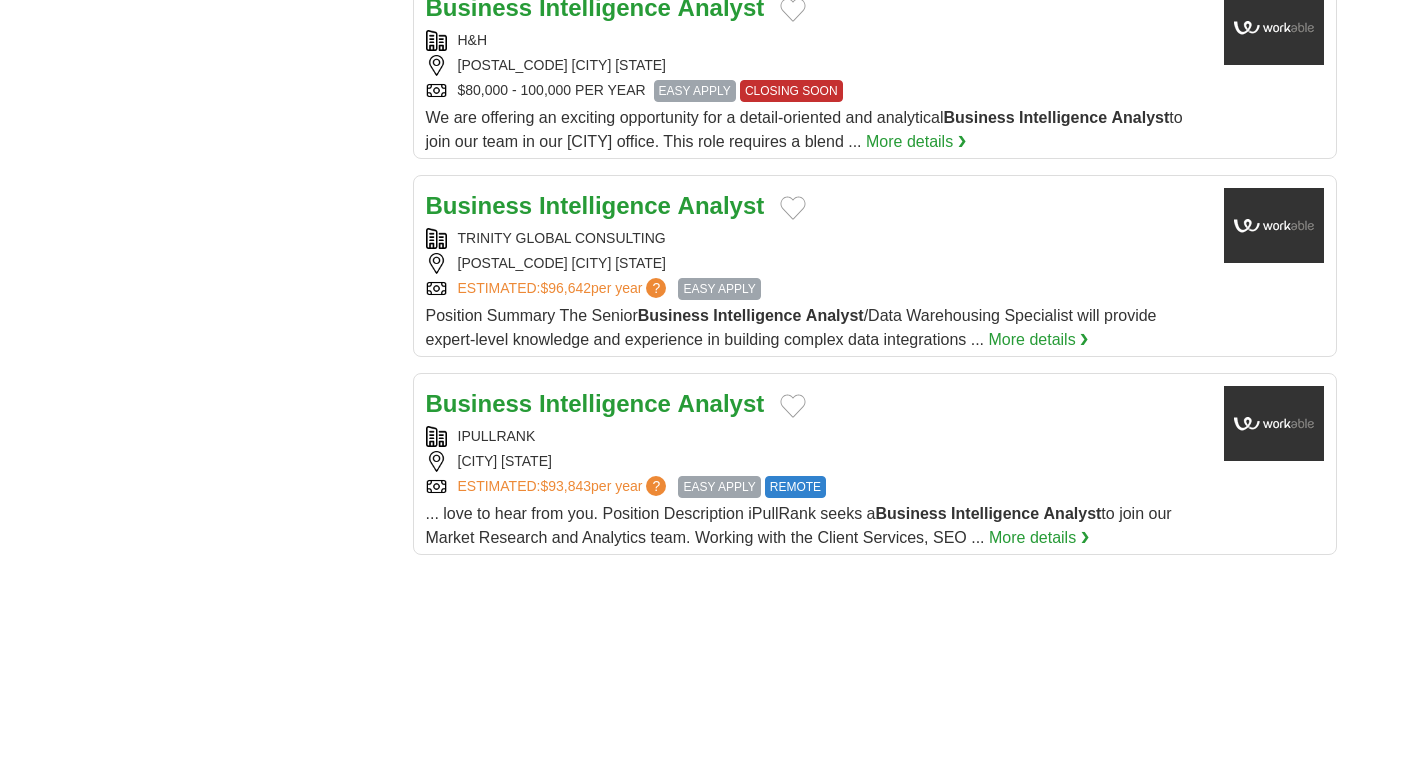 scroll, scrollTop: 2000, scrollLeft: 0, axis: vertical 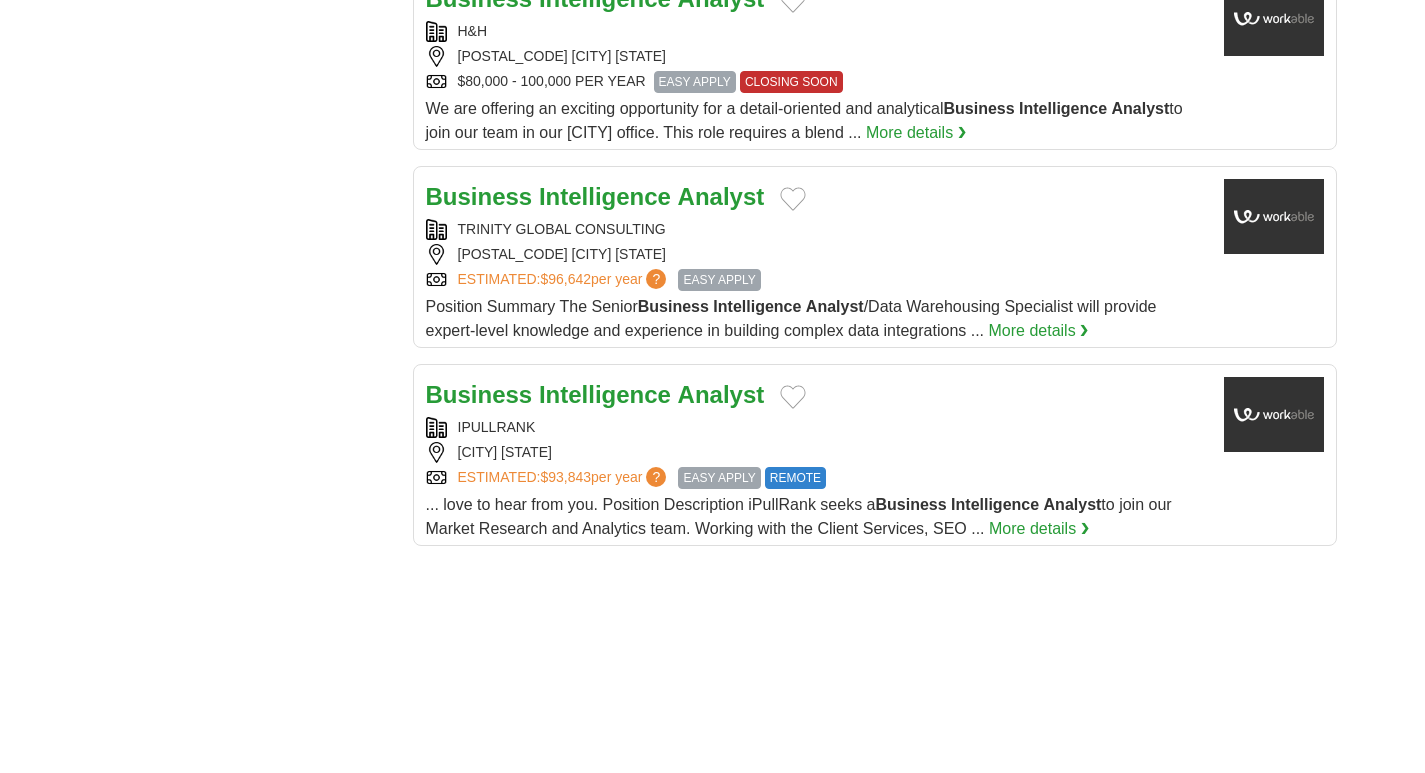 click on "...  love to hear from you. Position Description iPullRank seeks a  Business   Intelligence   Analyst  to join our Market Research and Analytics team. Working with the Client Services, SEO ..." at bounding box center (799, 516) 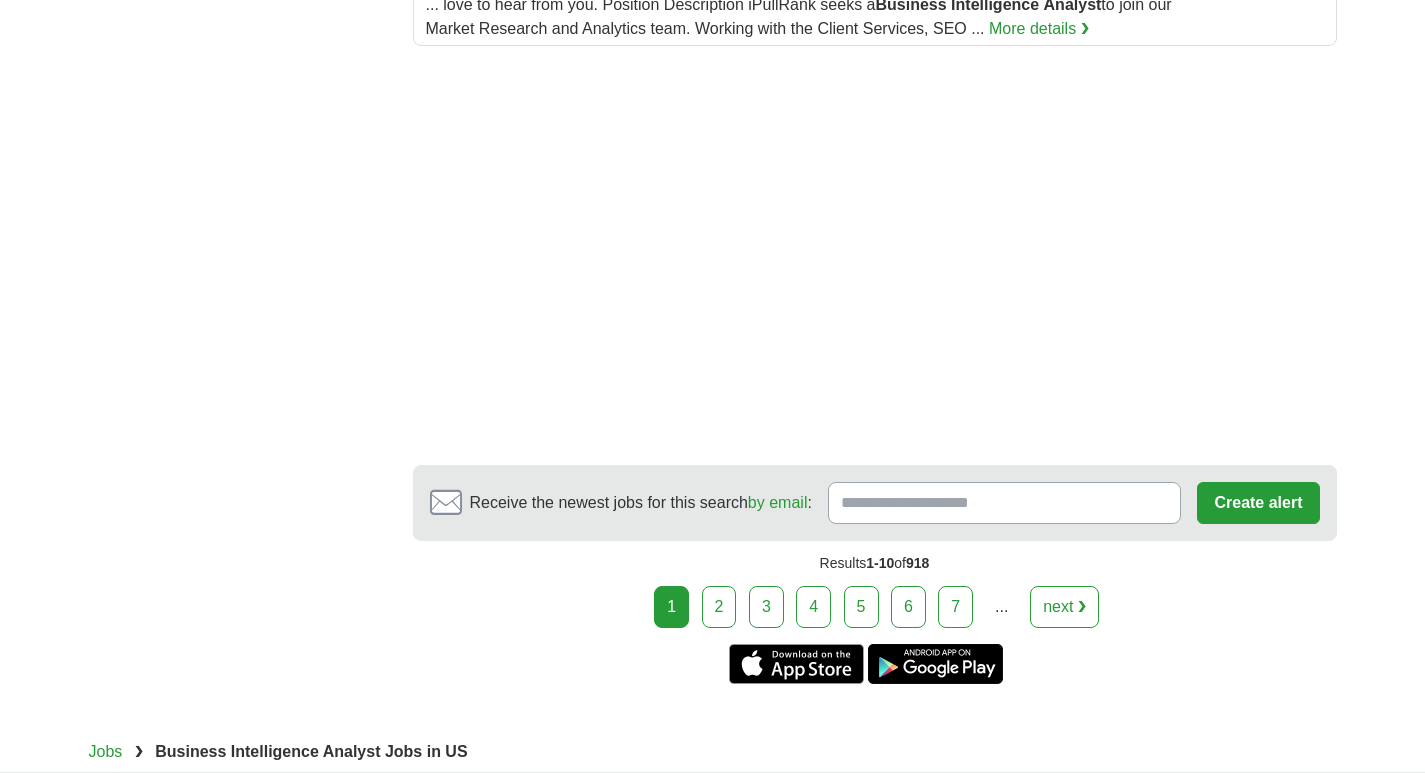 click on "2" at bounding box center [719, 607] 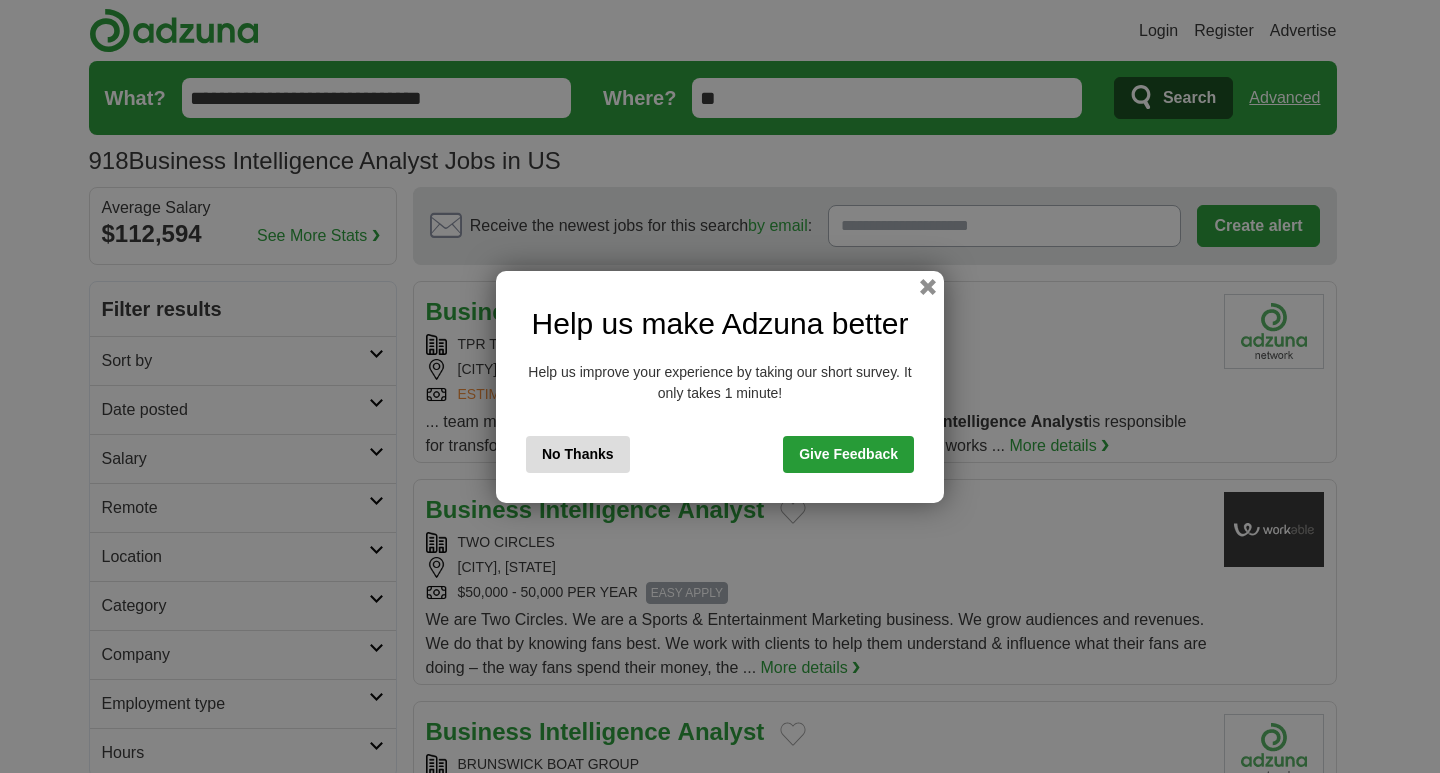 scroll, scrollTop: 0, scrollLeft: 0, axis: both 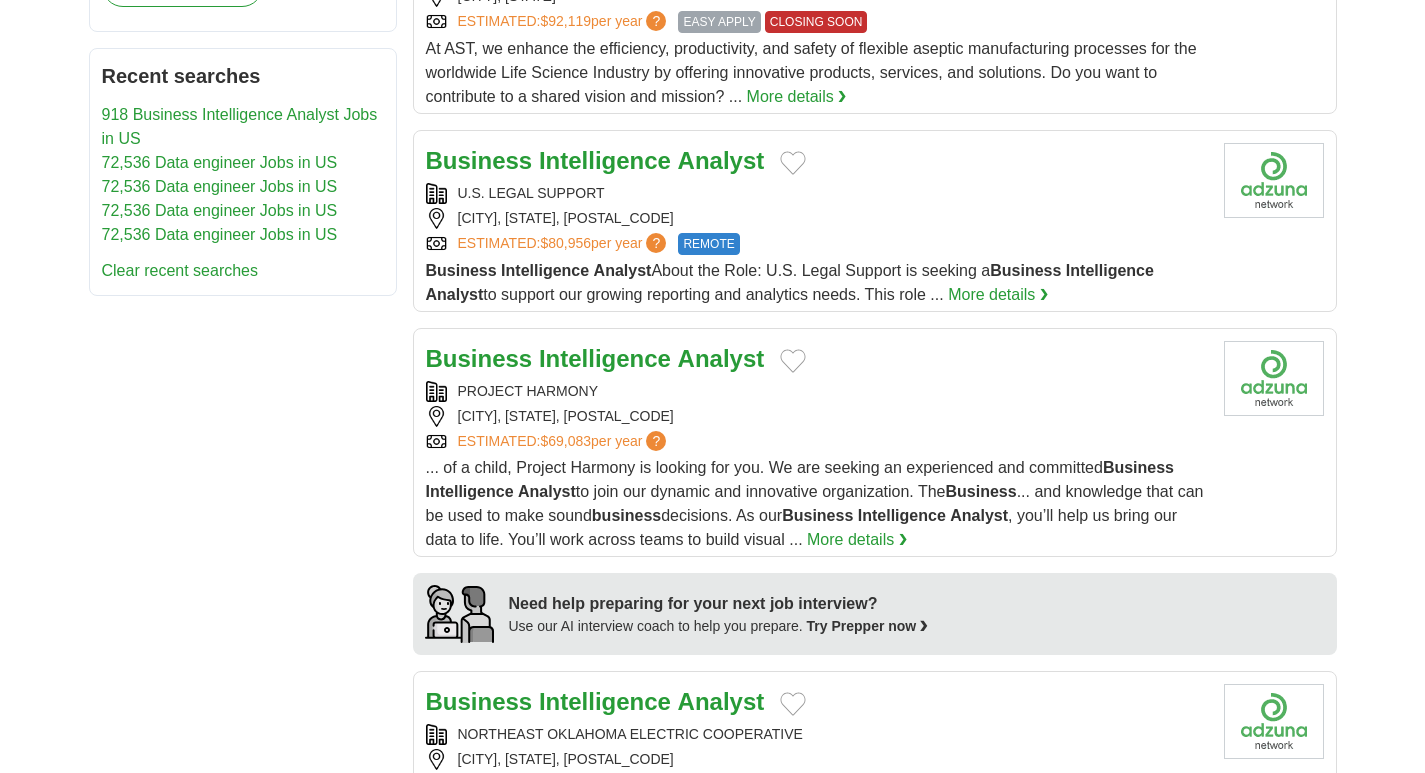 click on "Business   Intelligence   Analyst  About the Role: U.S. Legal Support is seeking a  Business   Intelligence   Analyst  to support our growing reporting and analytics needs. This role ..." at bounding box center (790, 282) 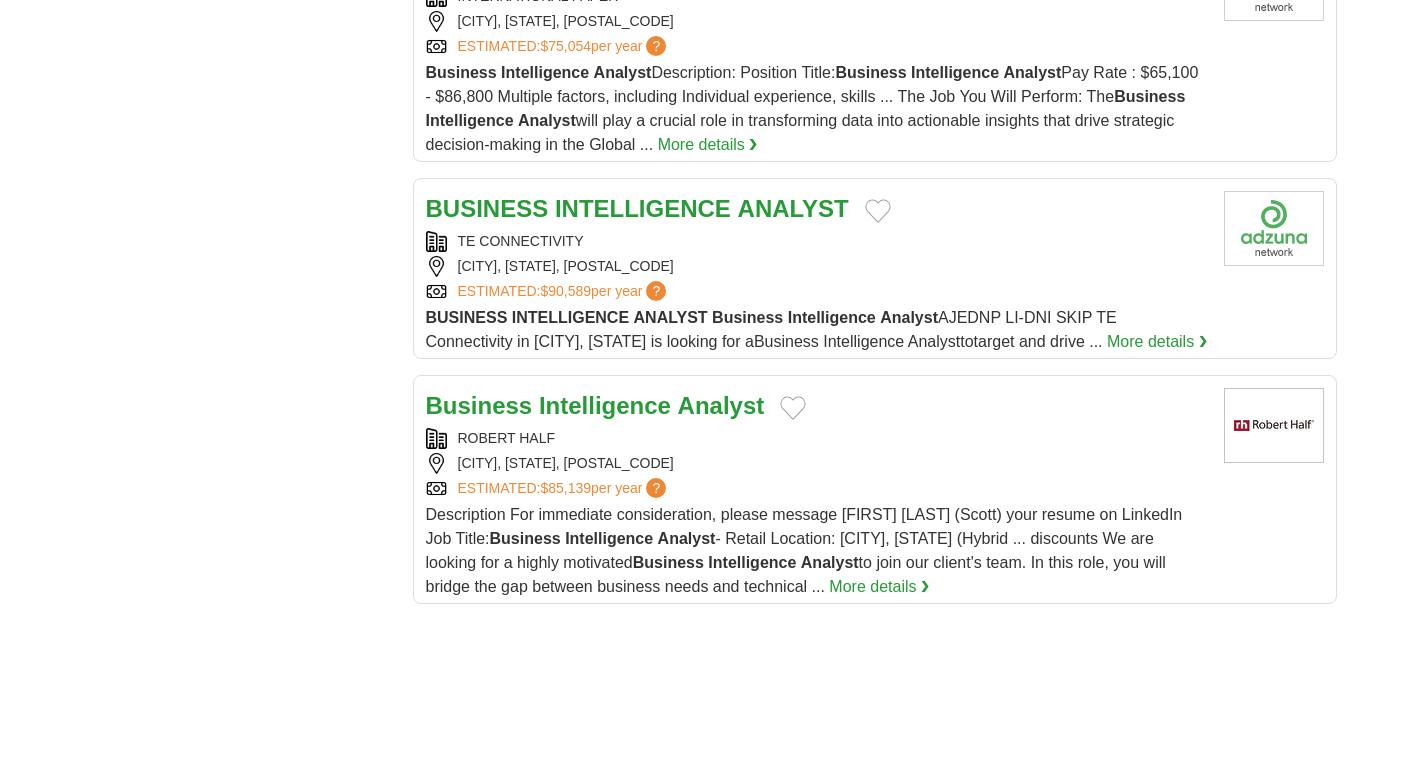 scroll, scrollTop: 2100, scrollLeft: 0, axis: vertical 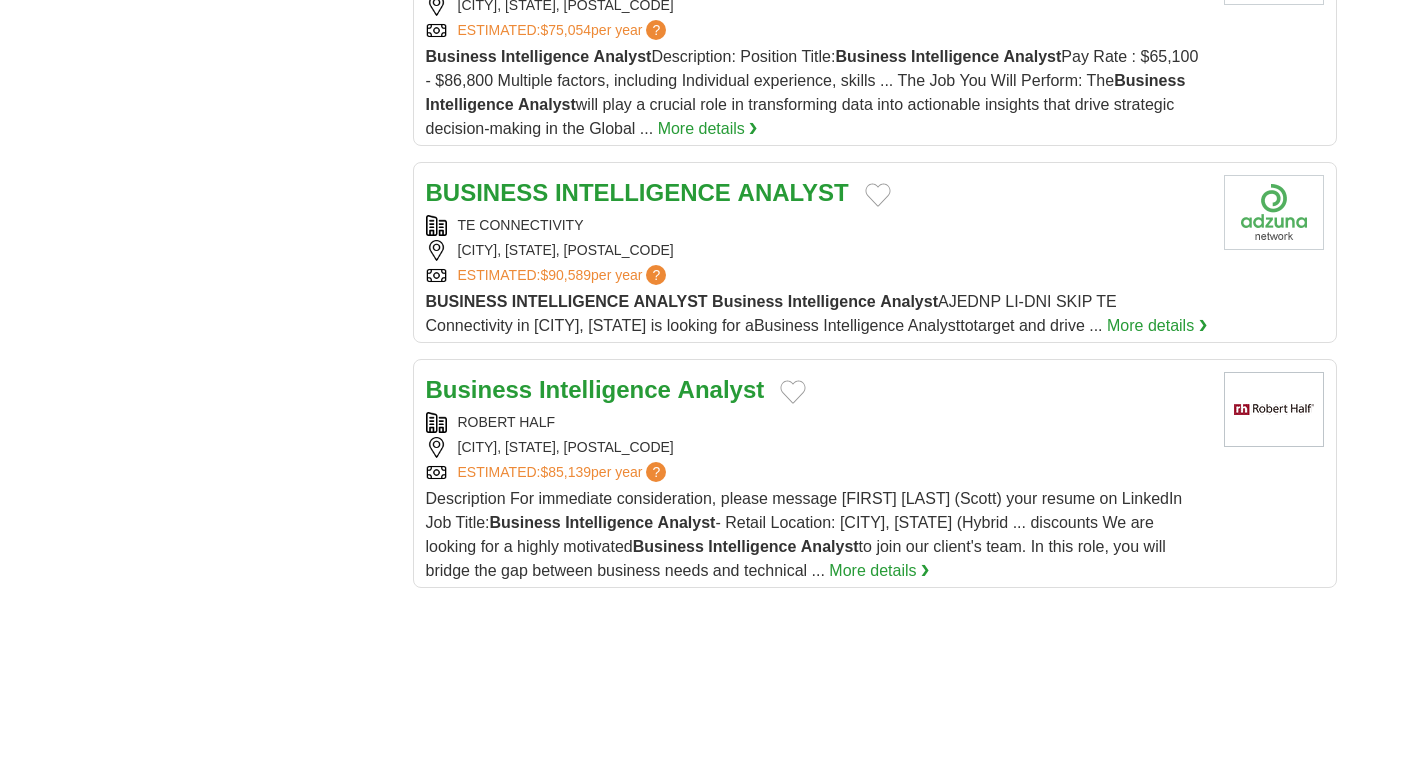 click on "Description For immediate consideration, please message Ali Ferber (Scott) your resume on LinkedIn Job Title:  Business   Intelligence   Analyst  - Retail Location: Torrance, CA (Hybrid ...  discounts We are looking for a highly motivated  Business   Intelligence   Analyst  to join our client's team. In this role, you will bridge the gap between business needs and technical ...
More details ❯" at bounding box center [817, 535] 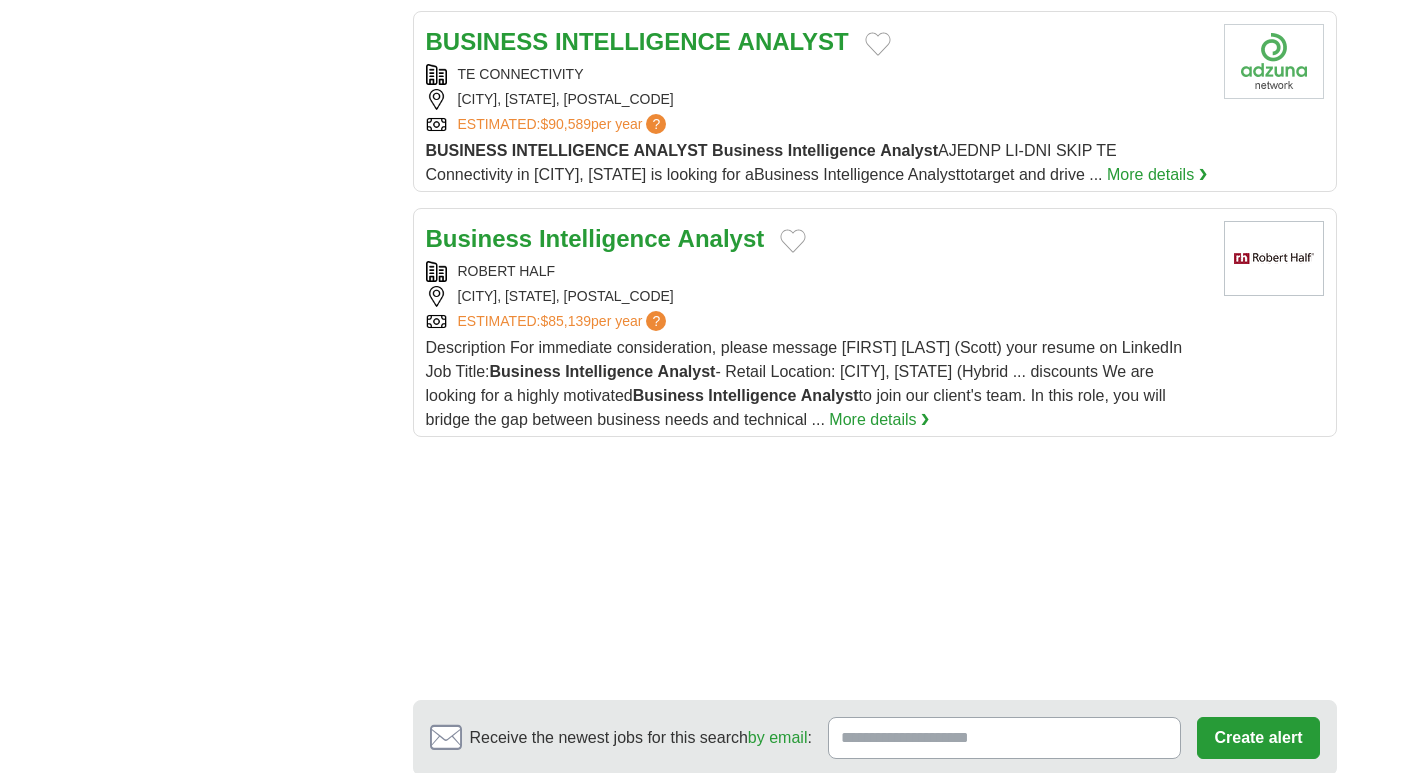 scroll, scrollTop: 2300, scrollLeft: 0, axis: vertical 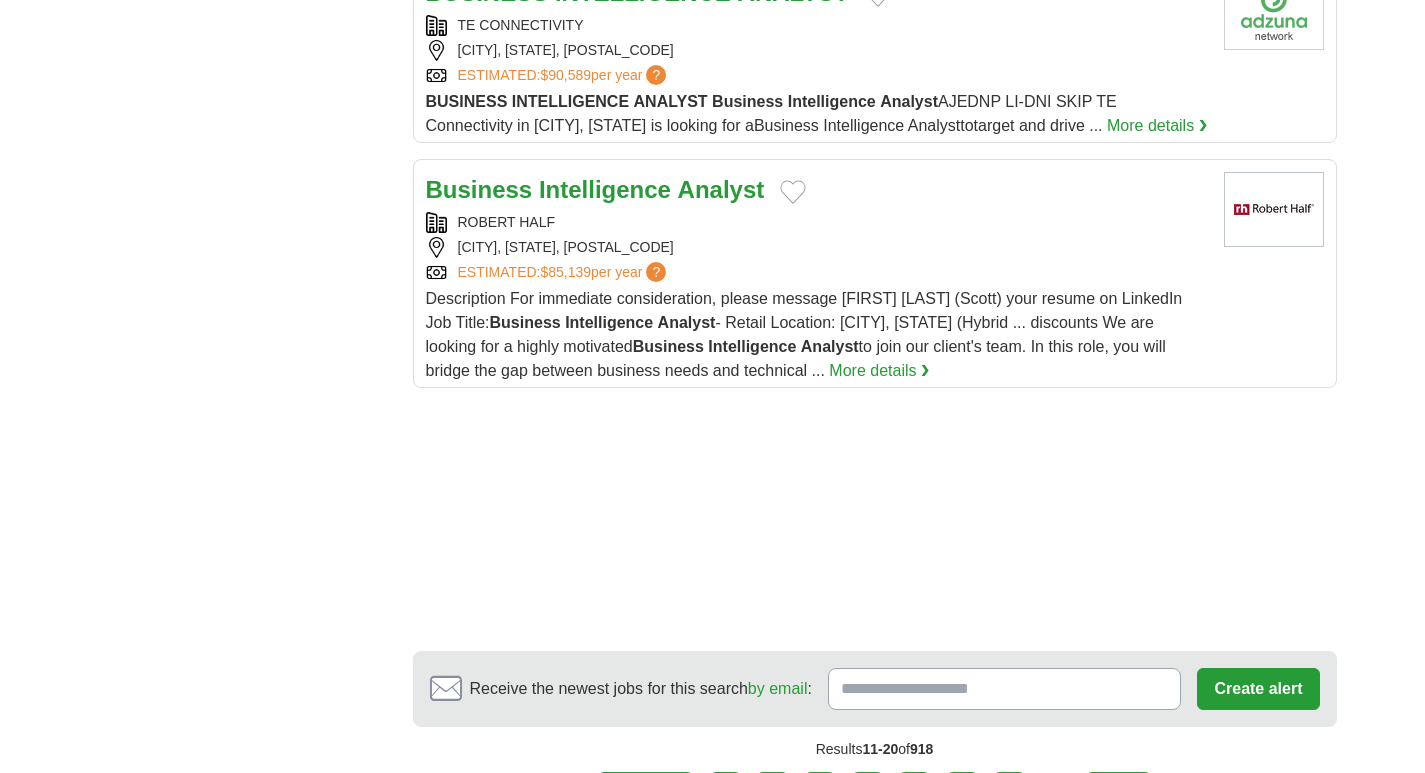 click on "Intelligence" at bounding box center (605, 189) 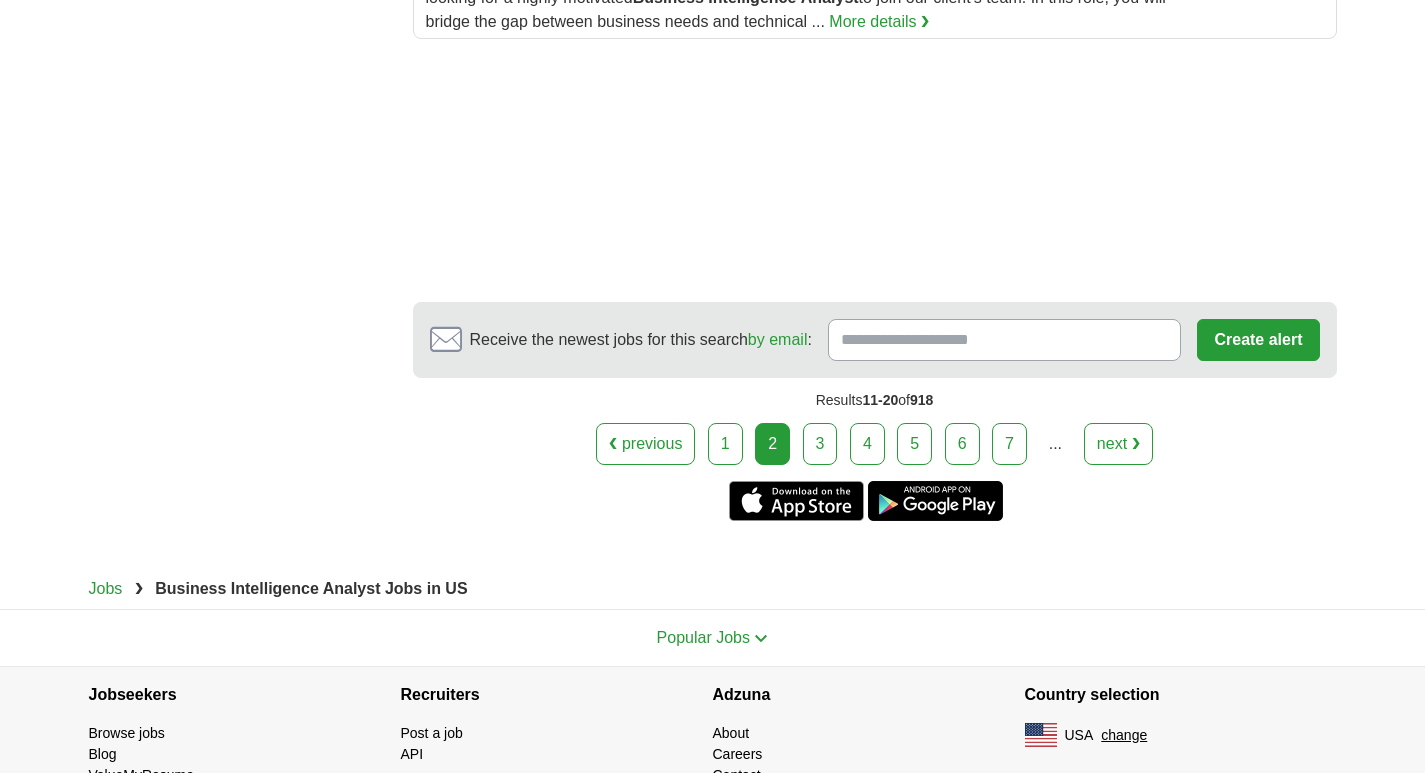 scroll, scrollTop: 2700, scrollLeft: 0, axis: vertical 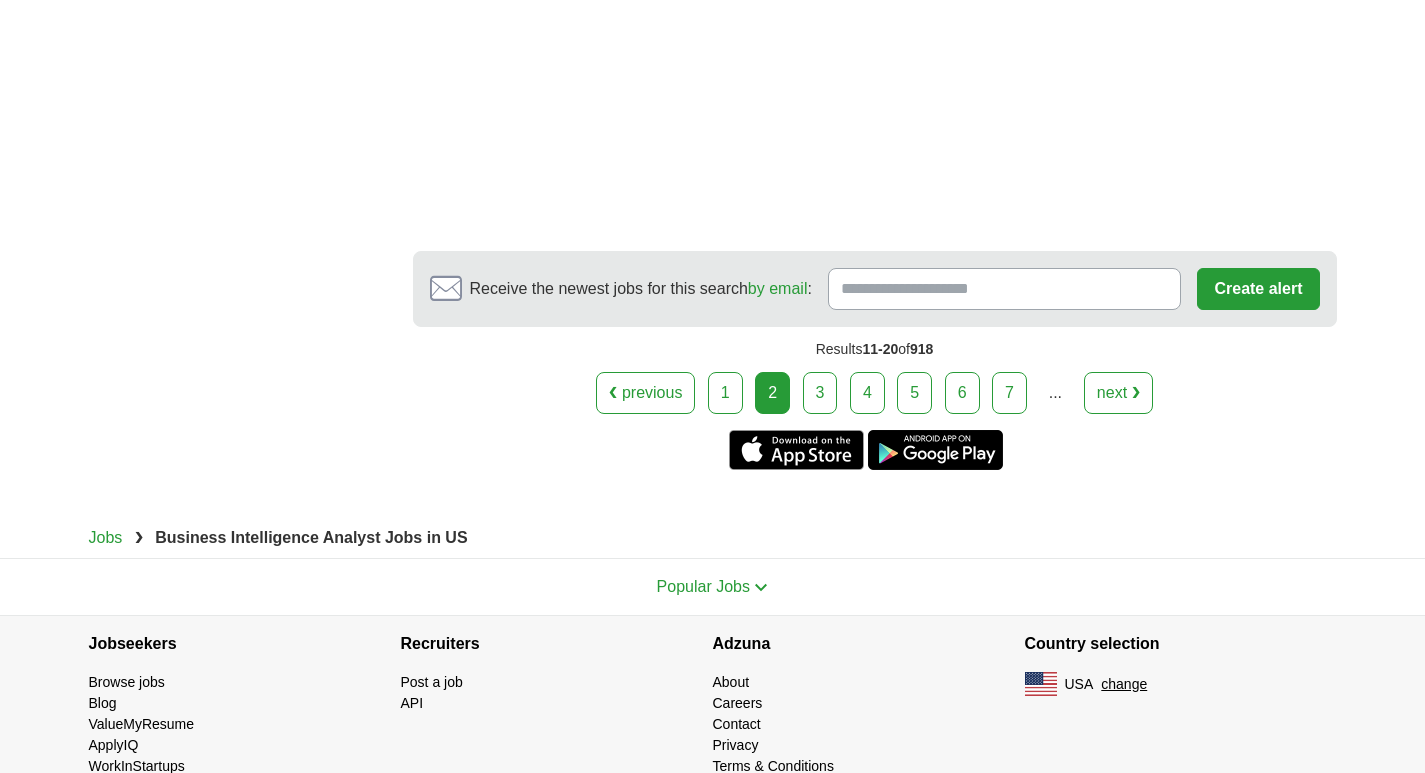 click on "3" at bounding box center (820, 393) 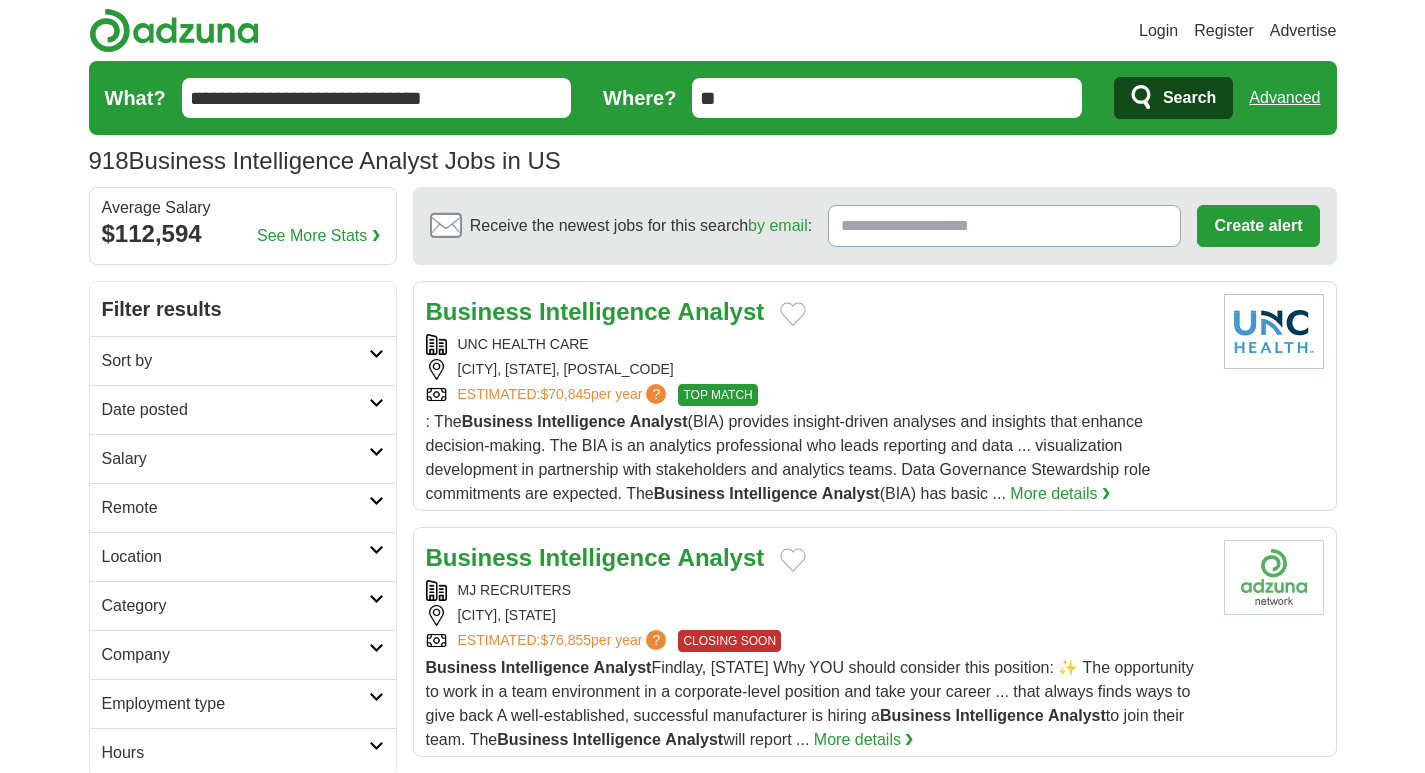scroll, scrollTop: 0, scrollLeft: 0, axis: both 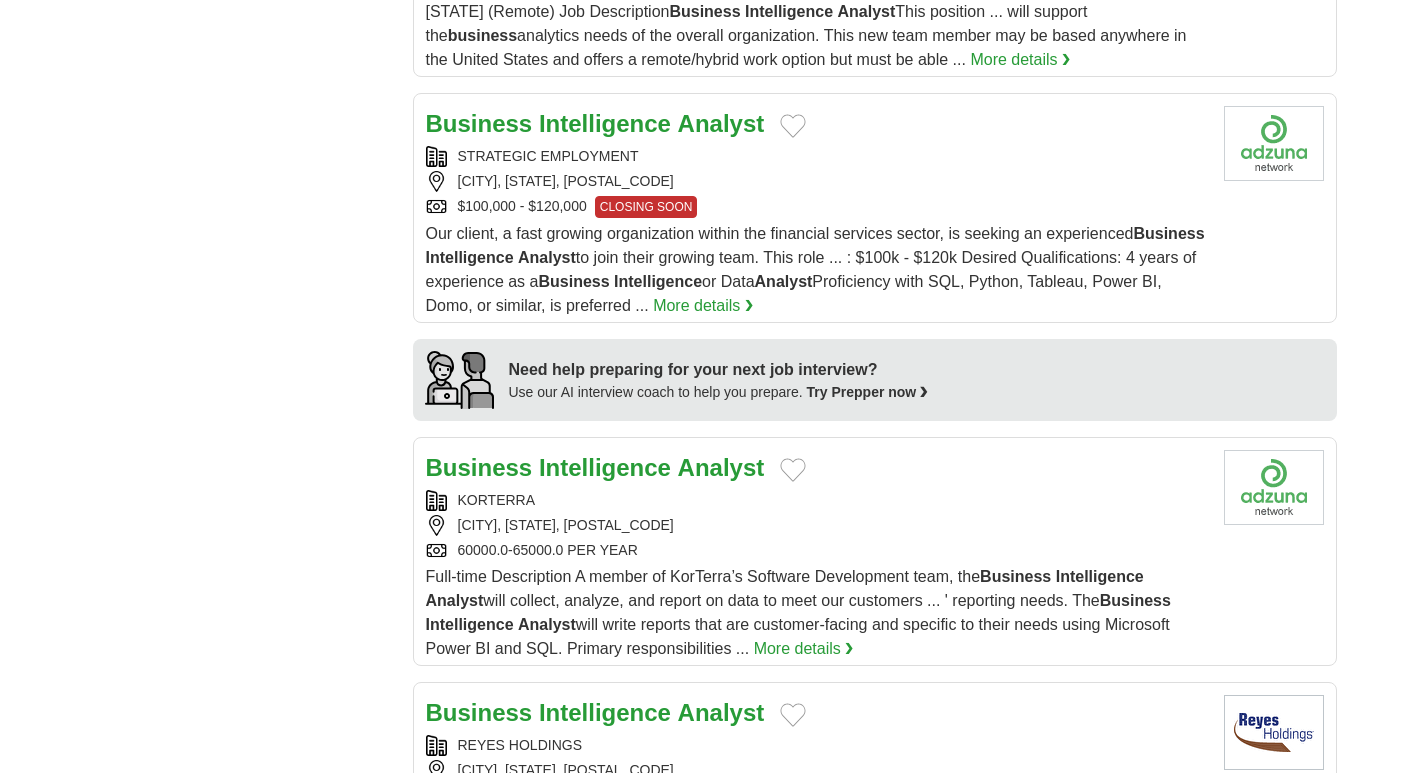 click on "Intelligence" at bounding box center (605, 123) 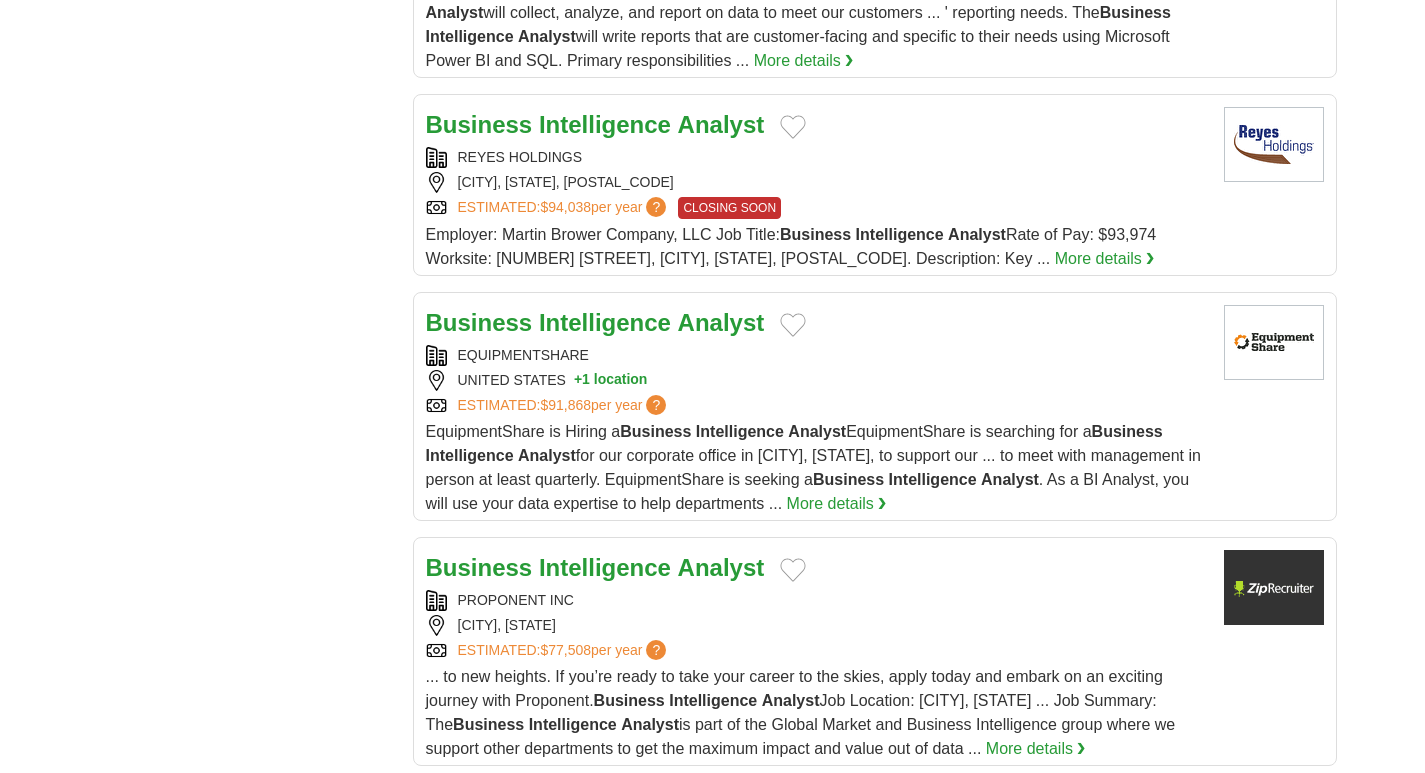 scroll, scrollTop: 2100, scrollLeft: 0, axis: vertical 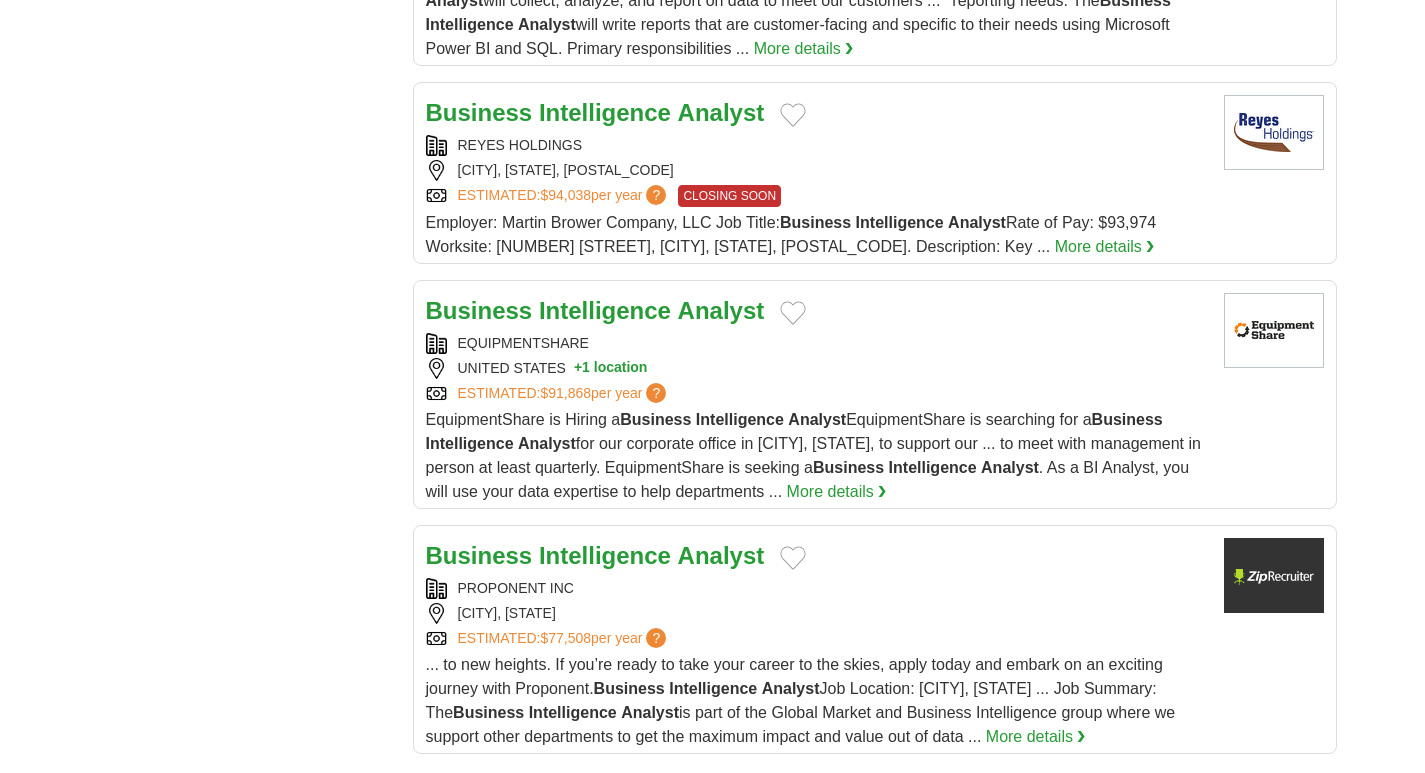 click on "Intelligence" at bounding box center [605, 310] 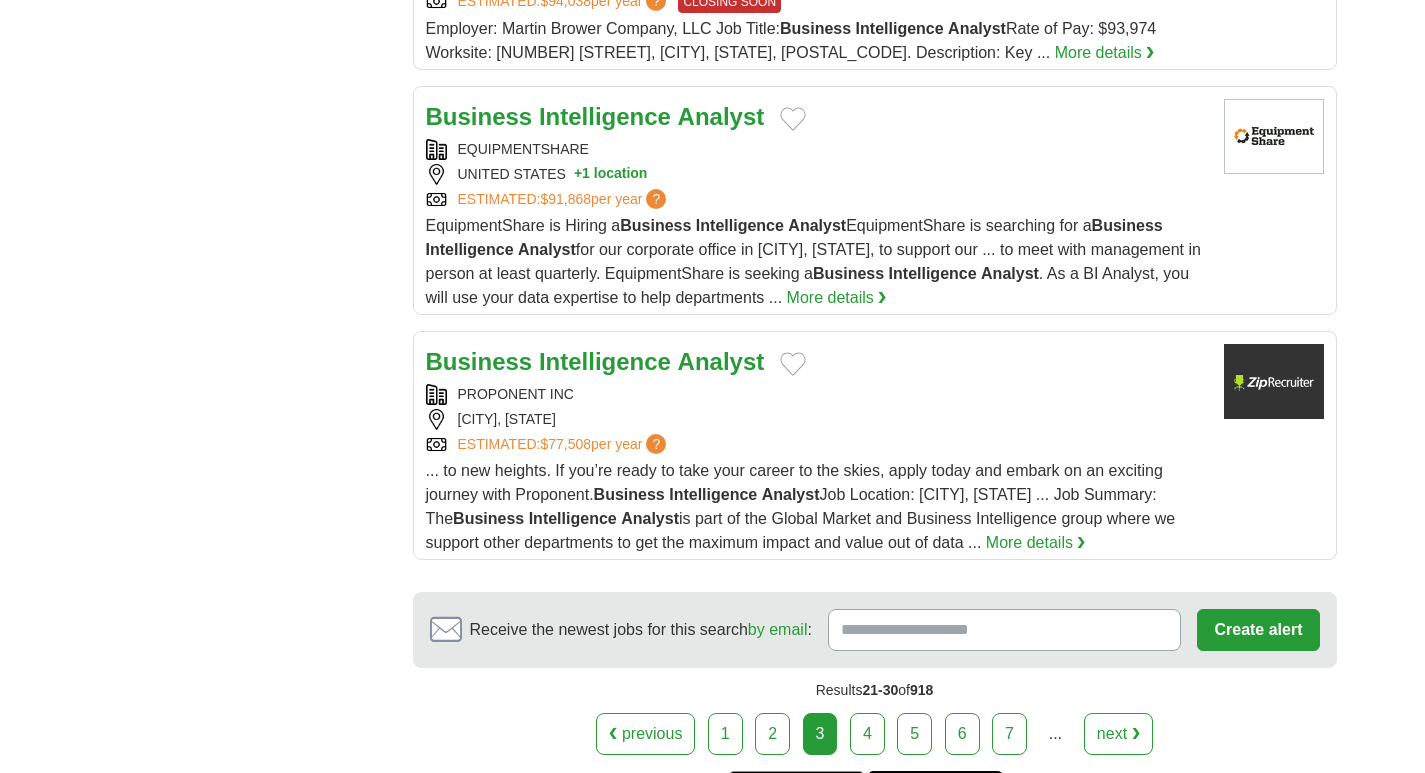 scroll, scrollTop: 2300, scrollLeft: 0, axis: vertical 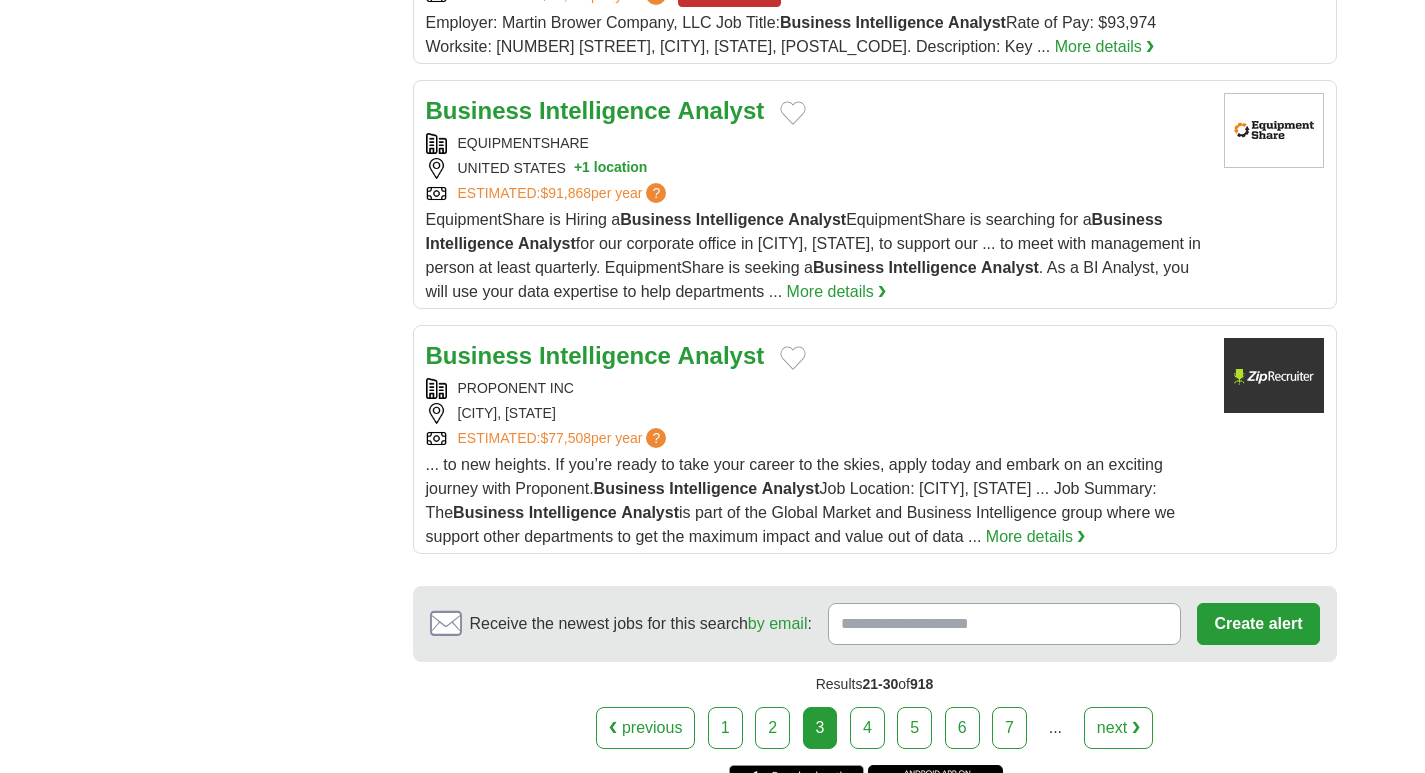 click on "Intelligence" at bounding box center [605, 355] 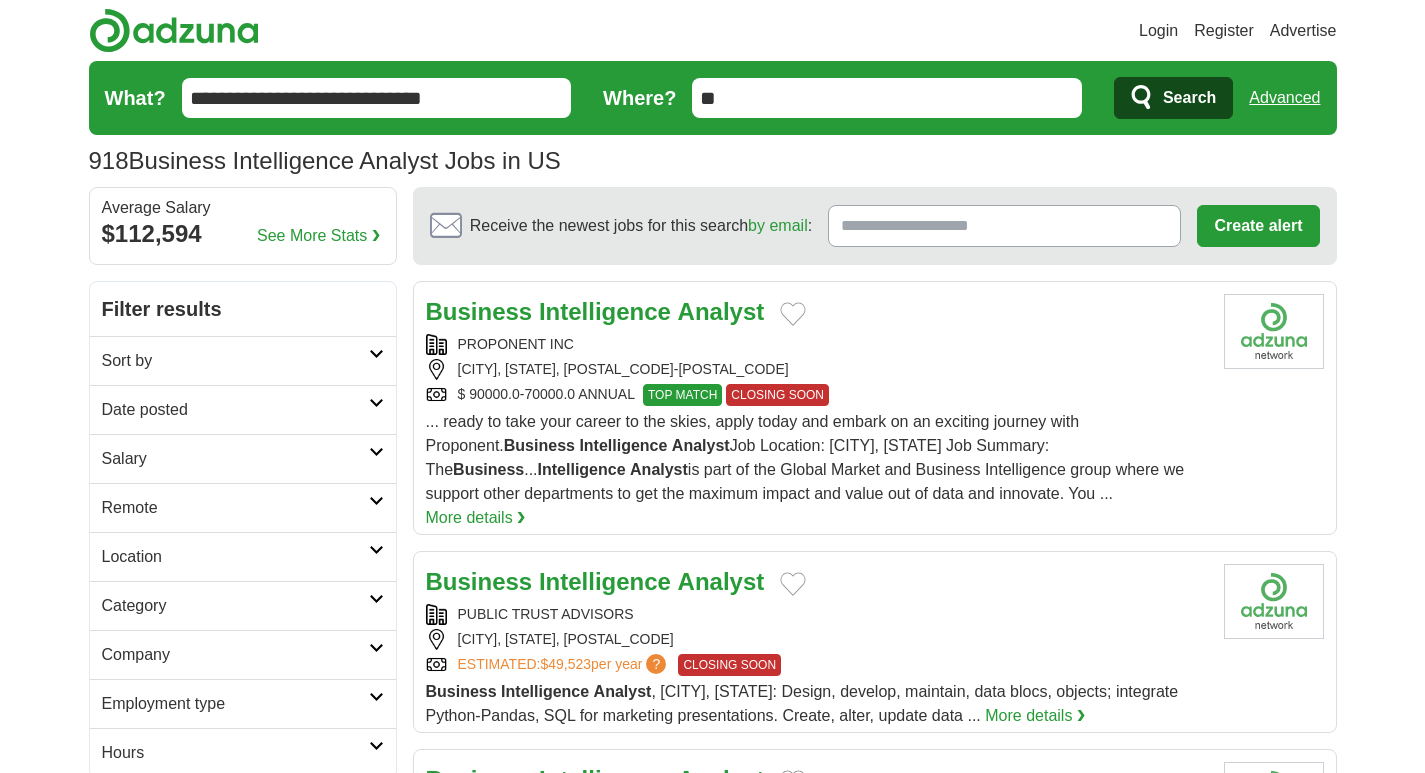 scroll, scrollTop: 0, scrollLeft: 0, axis: both 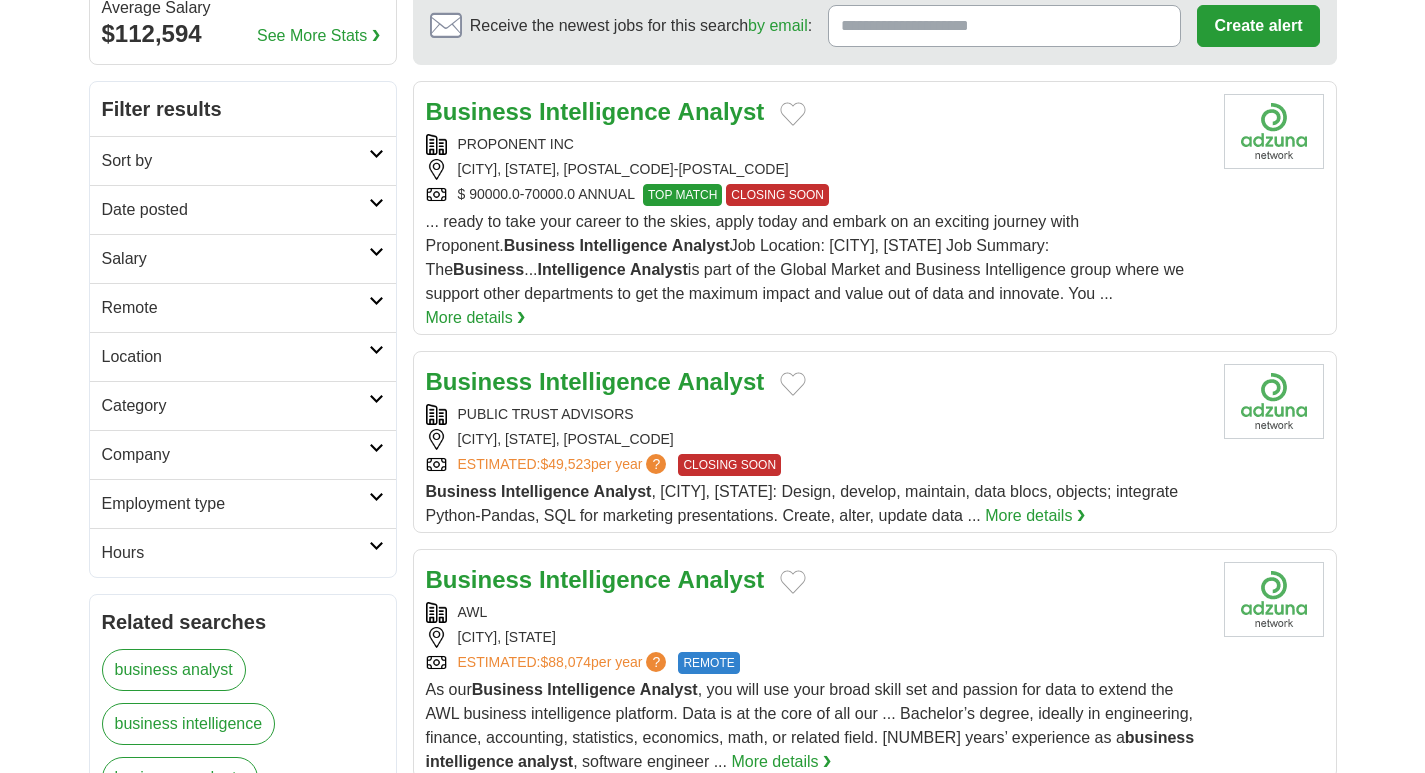 click on "Intelligence" at bounding box center (605, 111) 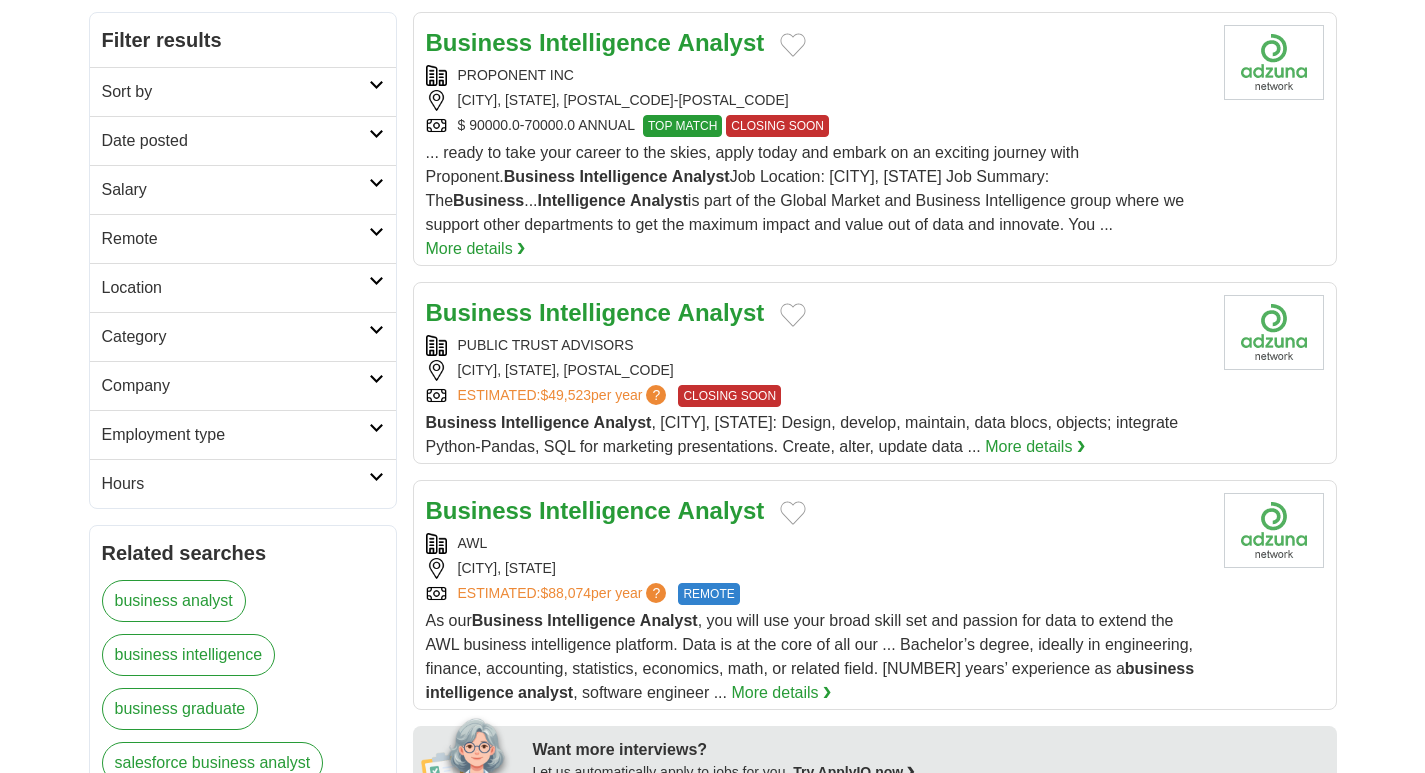 scroll, scrollTop: 400, scrollLeft: 0, axis: vertical 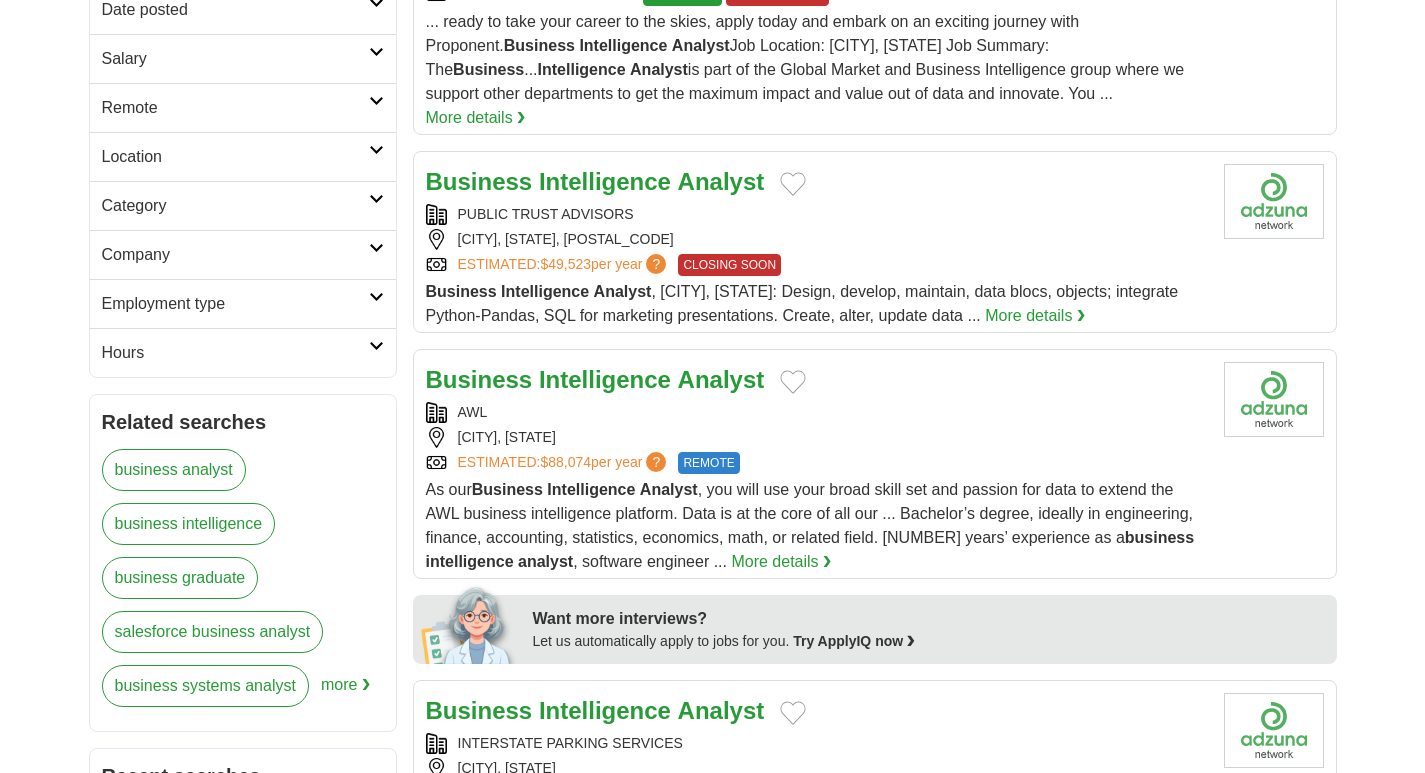 click on "Intelligence" at bounding box center [605, 379] 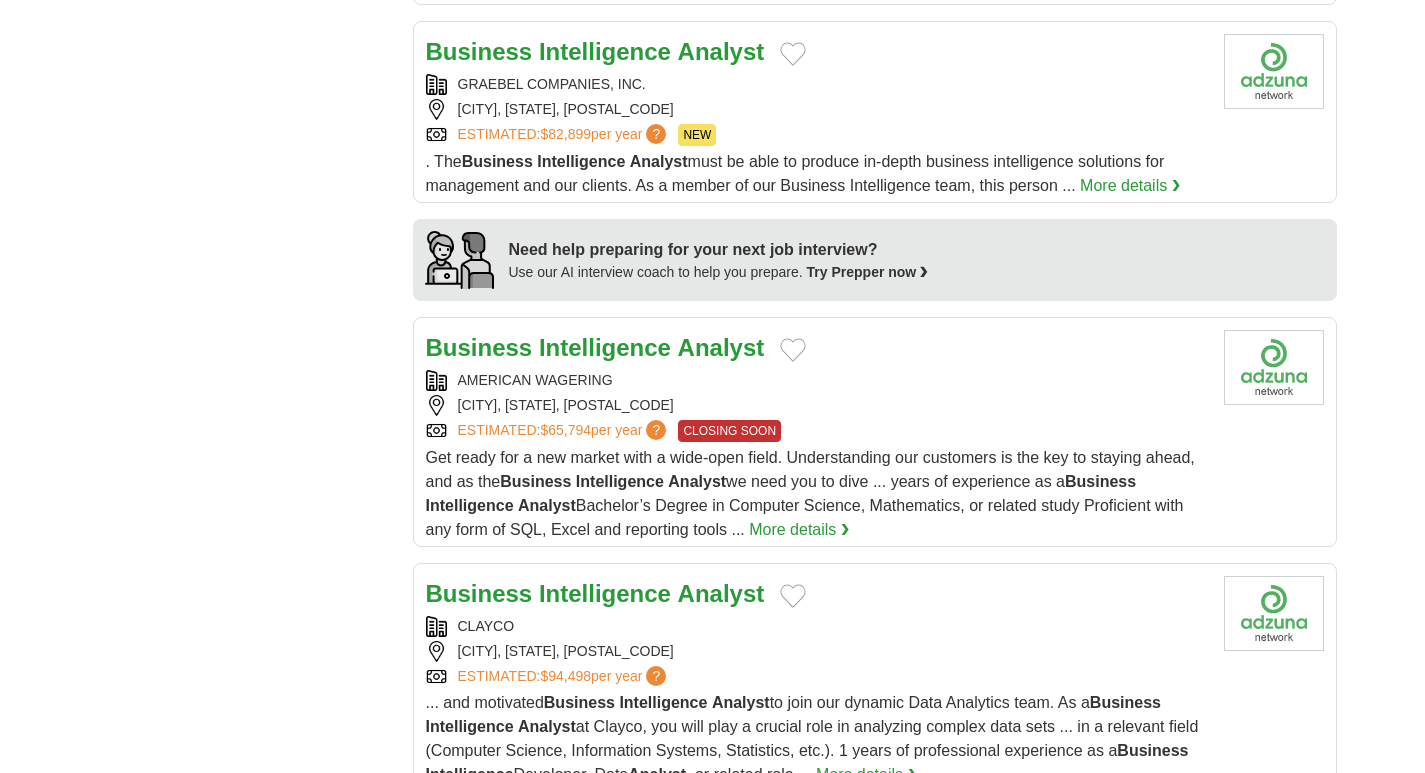 scroll, scrollTop: 1600, scrollLeft: 0, axis: vertical 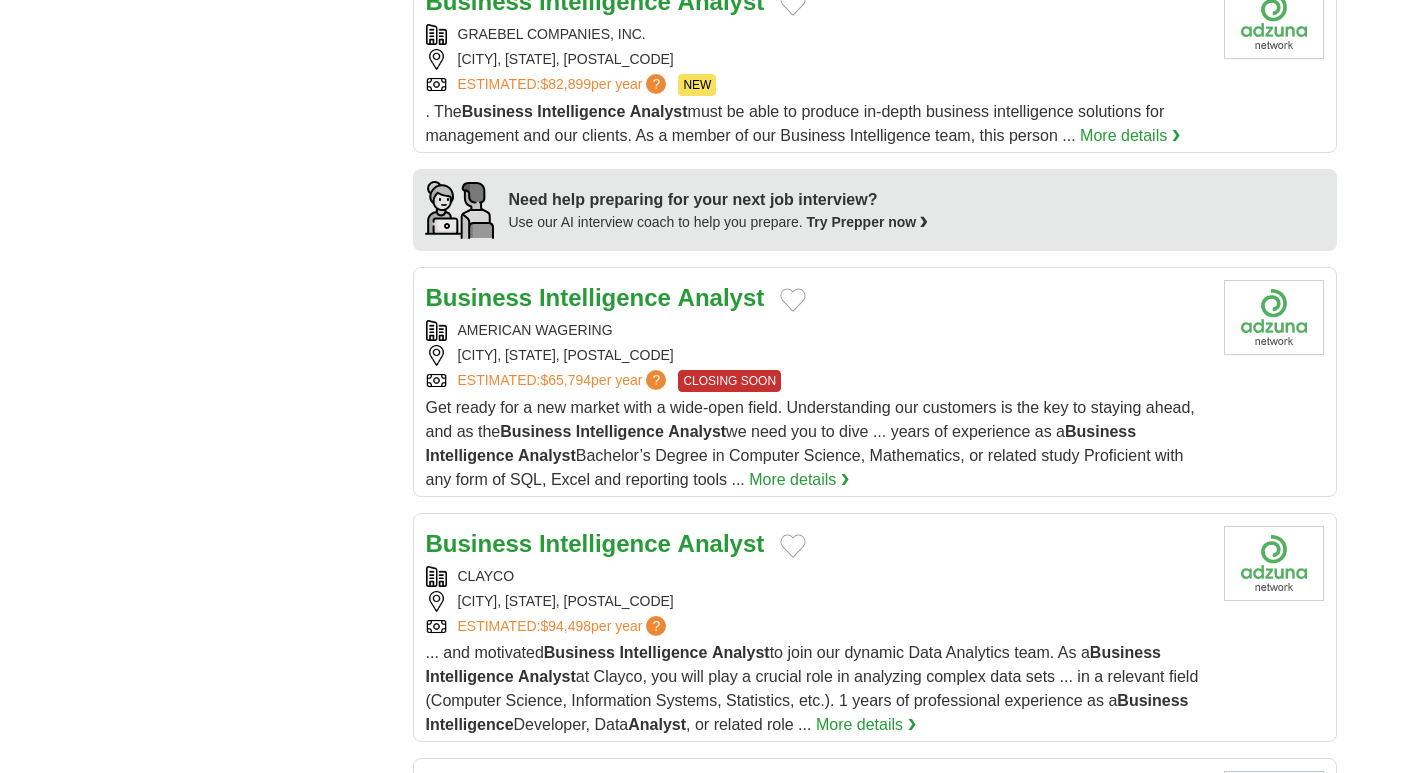 click on "Intelligence" at bounding box center (605, 297) 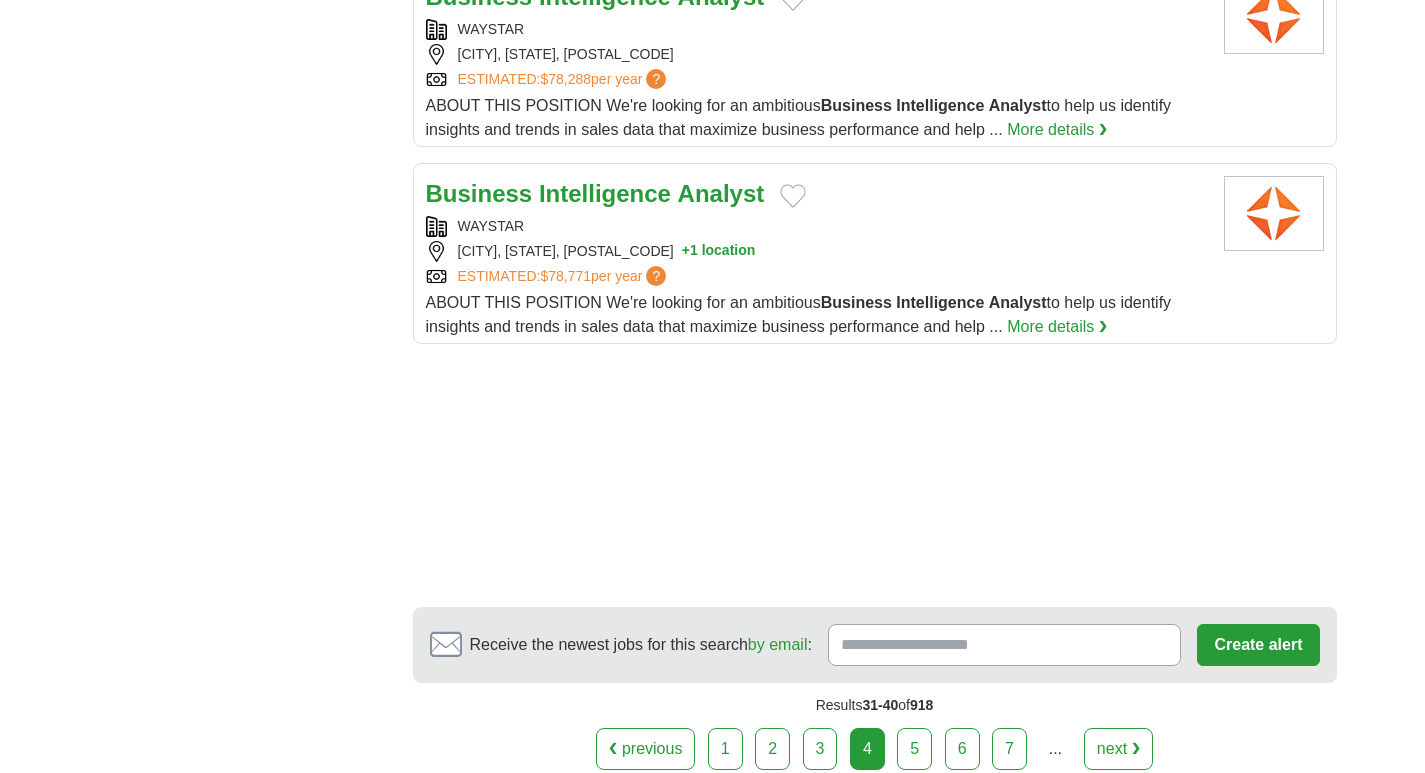 scroll, scrollTop: 2400, scrollLeft: 0, axis: vertical 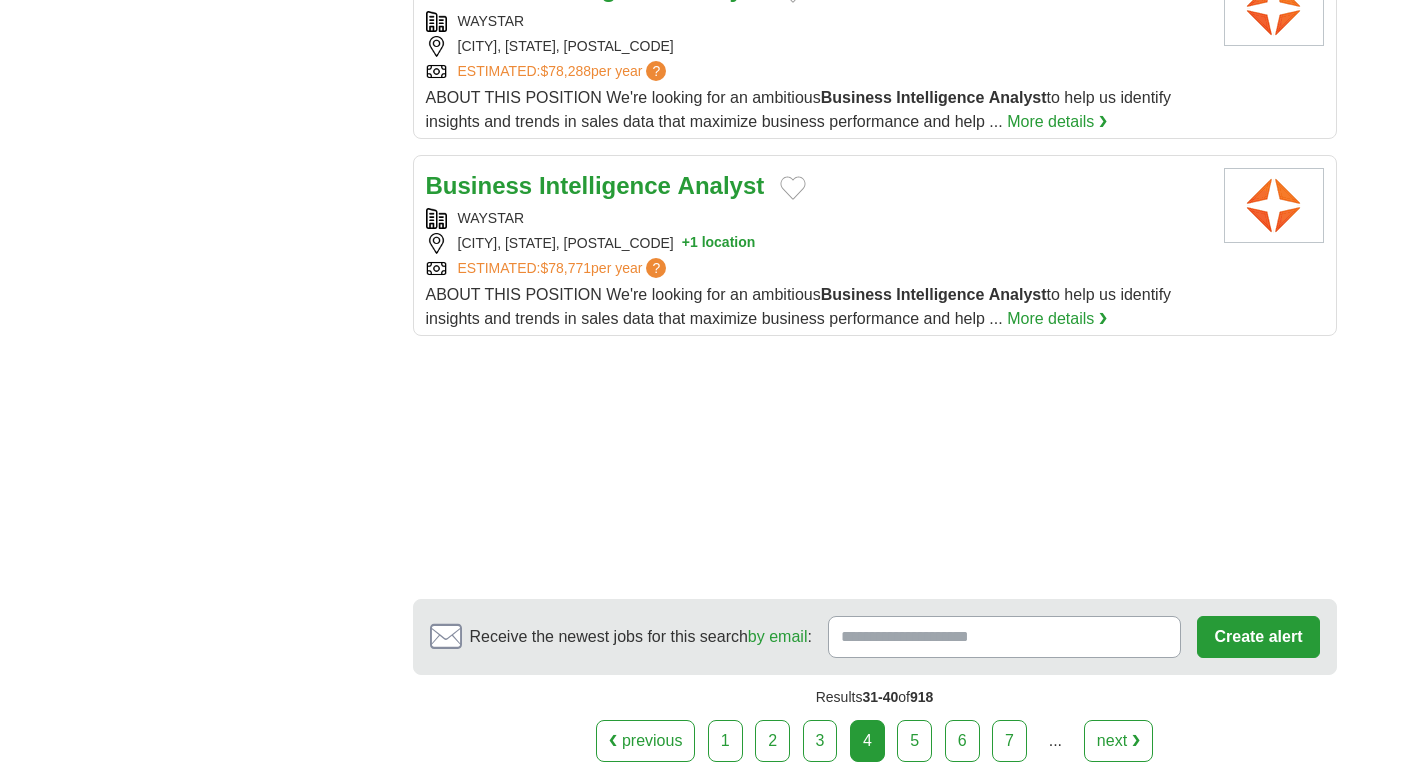 click on "5" at bounding box center [914, 741] 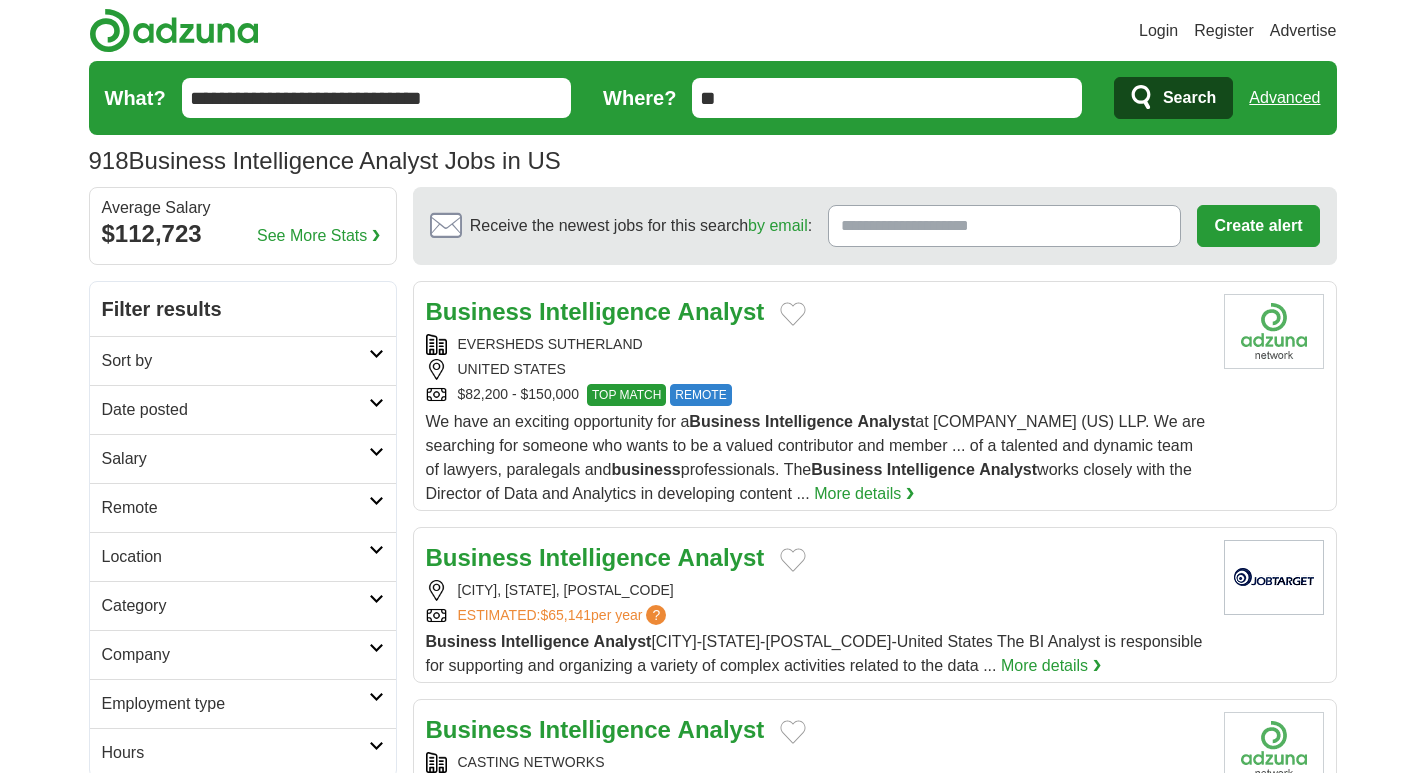 scroll, scrollTop: 0, scrollLeft: 0, axis: both 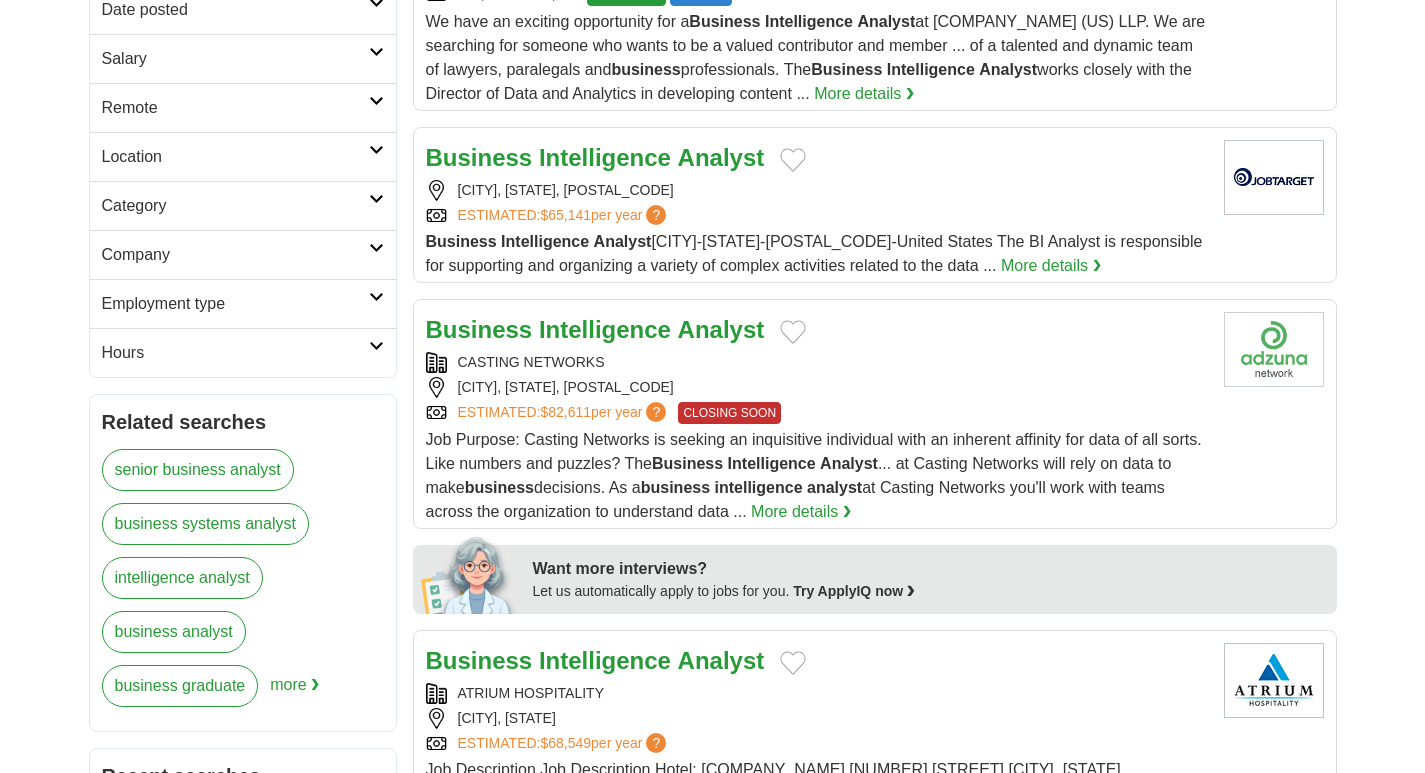 click on "Intelligence" at bounding box center [605, 329] 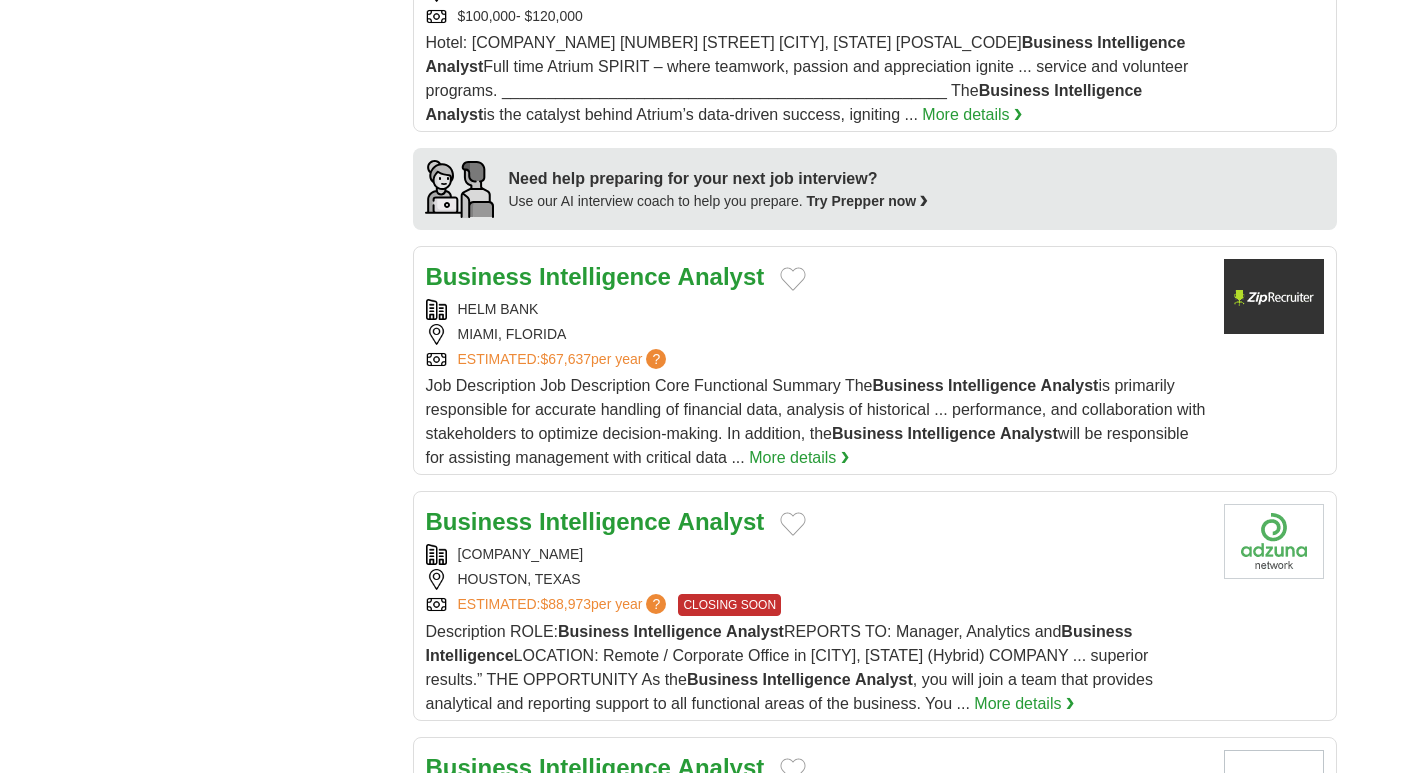 scroll, scrollTop: 1800, scrollLeft: 0, axis: vertical 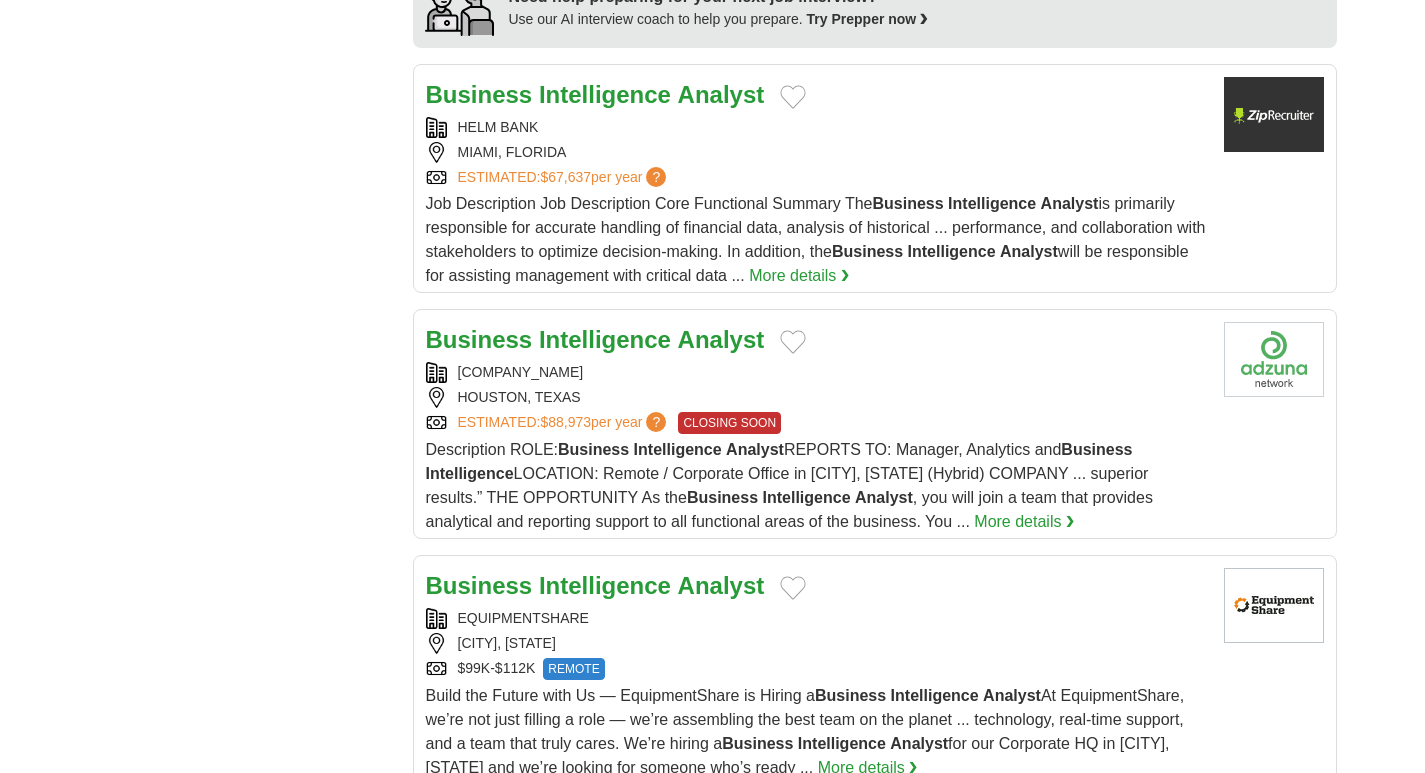 drag, startPoint x: 609, startPoint y: 335, endPoint x: 810, endPoint y: 219, distance: 232.0711 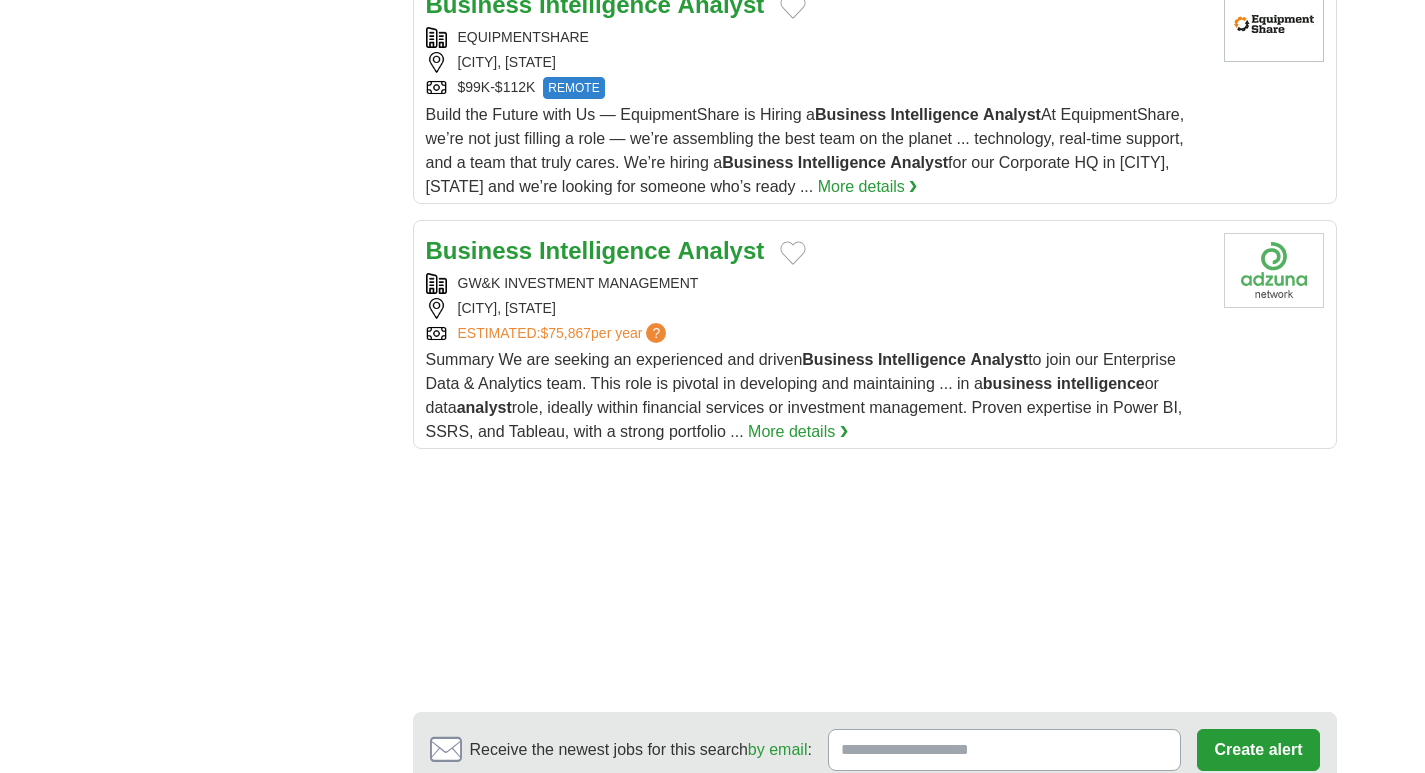scroll, scrollTop: 2400, scrollLeft: 0, axis: vertical 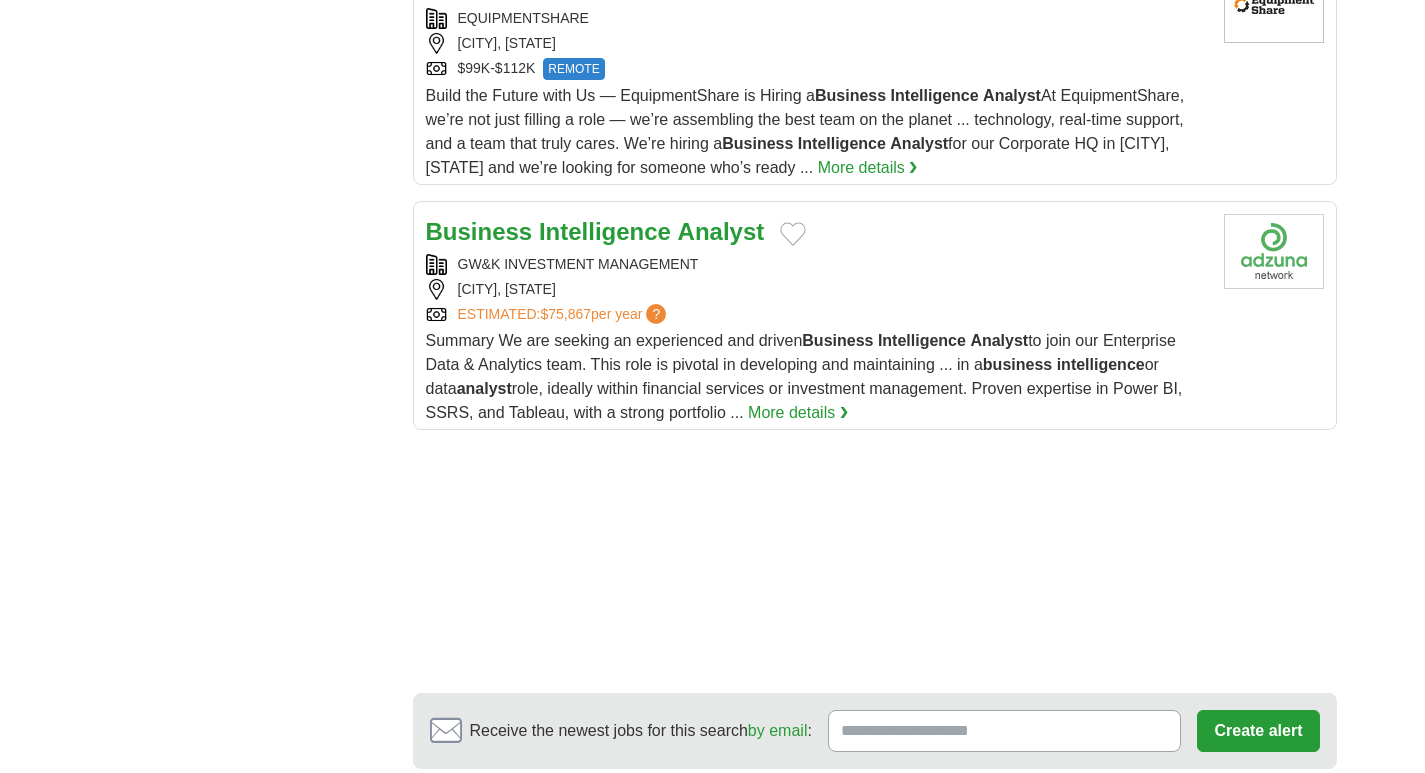 click on "Intelligence" at bounding box center [605, 231] 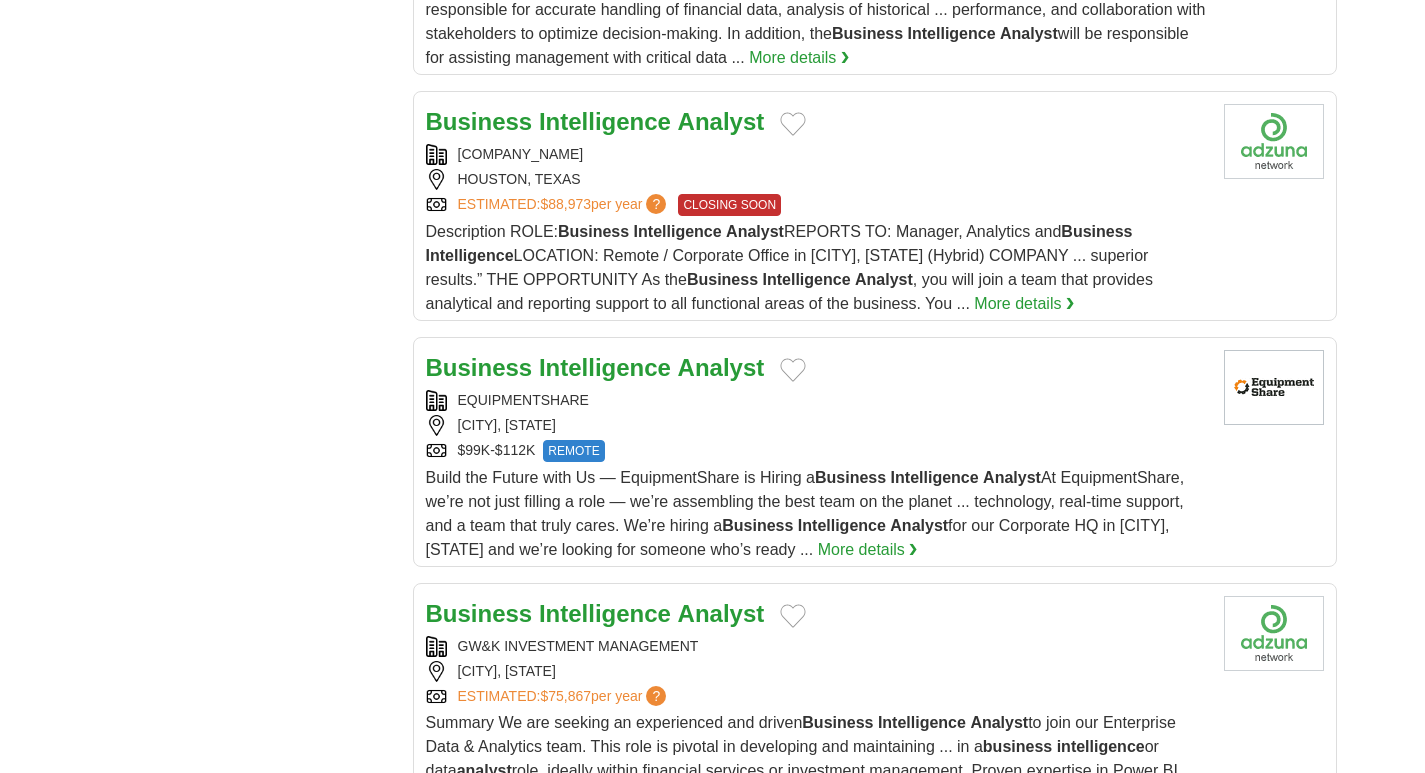scroll, scrollTop: 1900, scrollLeft: 0, axis: vertical 